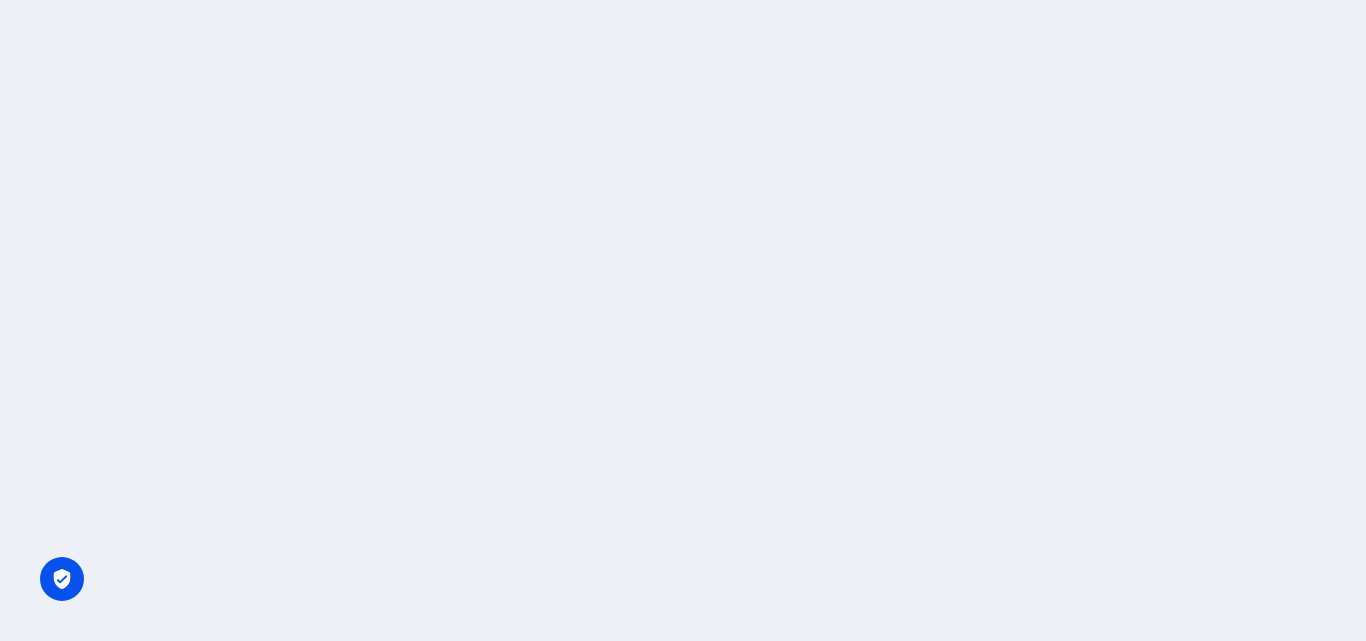 scroll, scrollTop: 0, scrollLeft: 0, axis: both 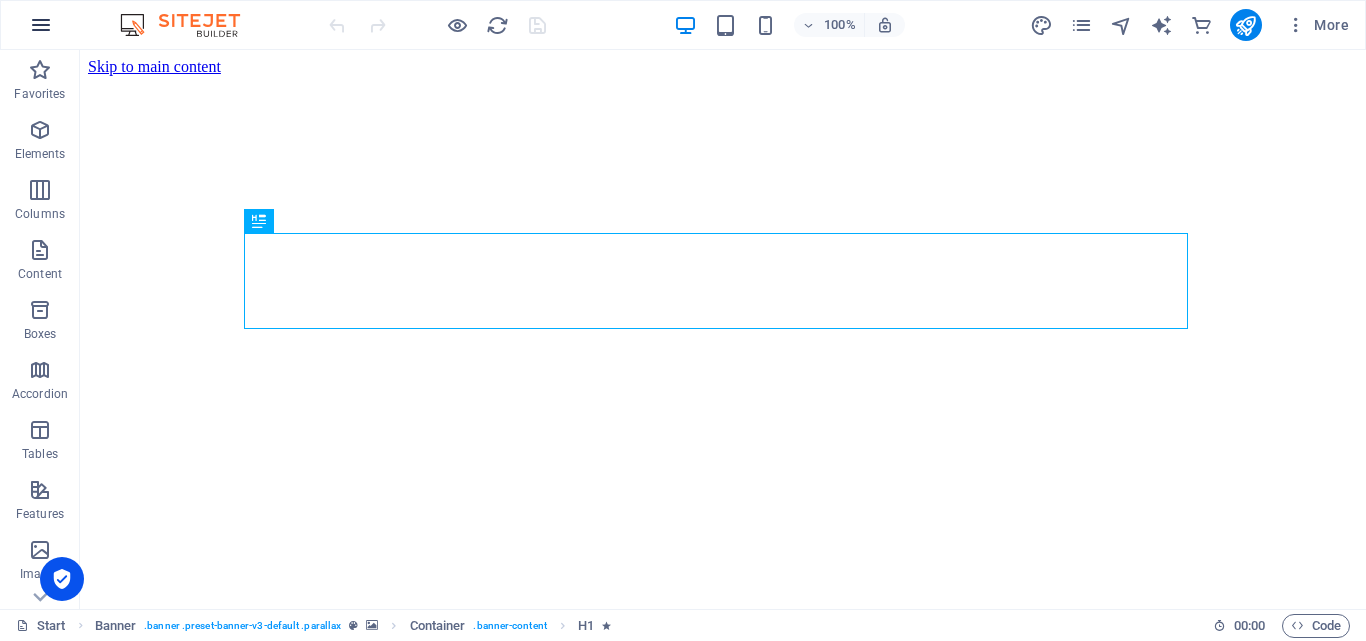 click at bounding box center [41, 25] 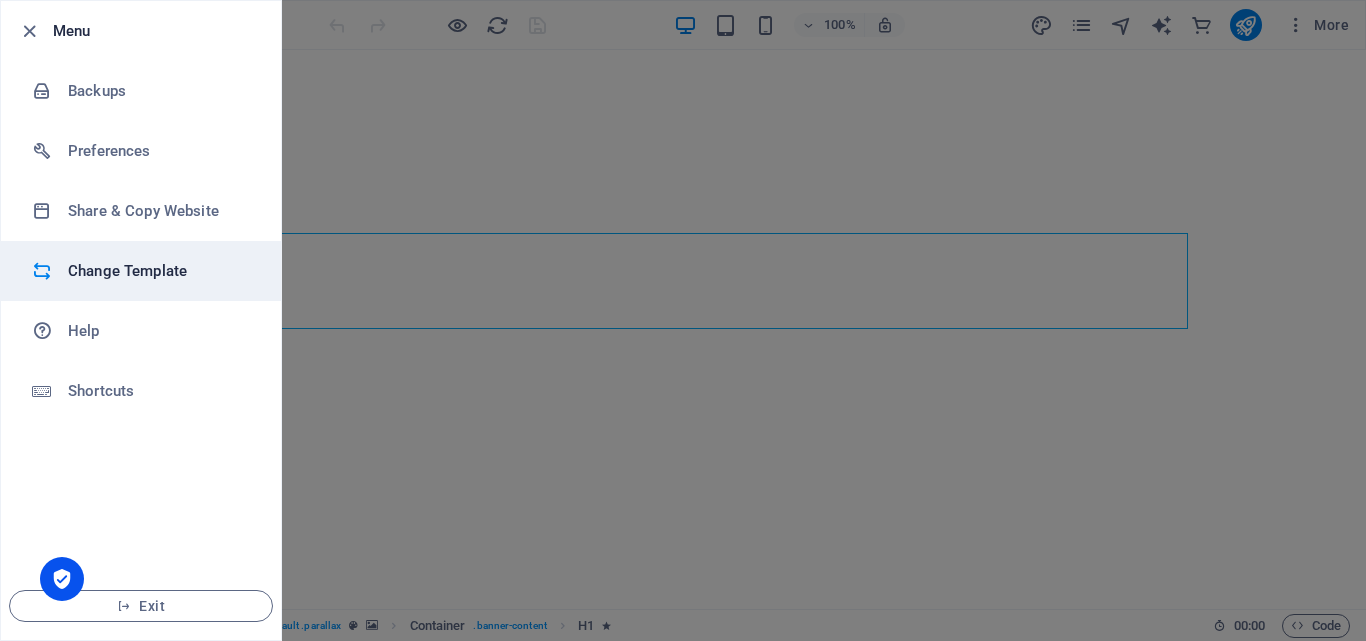 click on "Change Template" at bounding box center (160, 271) 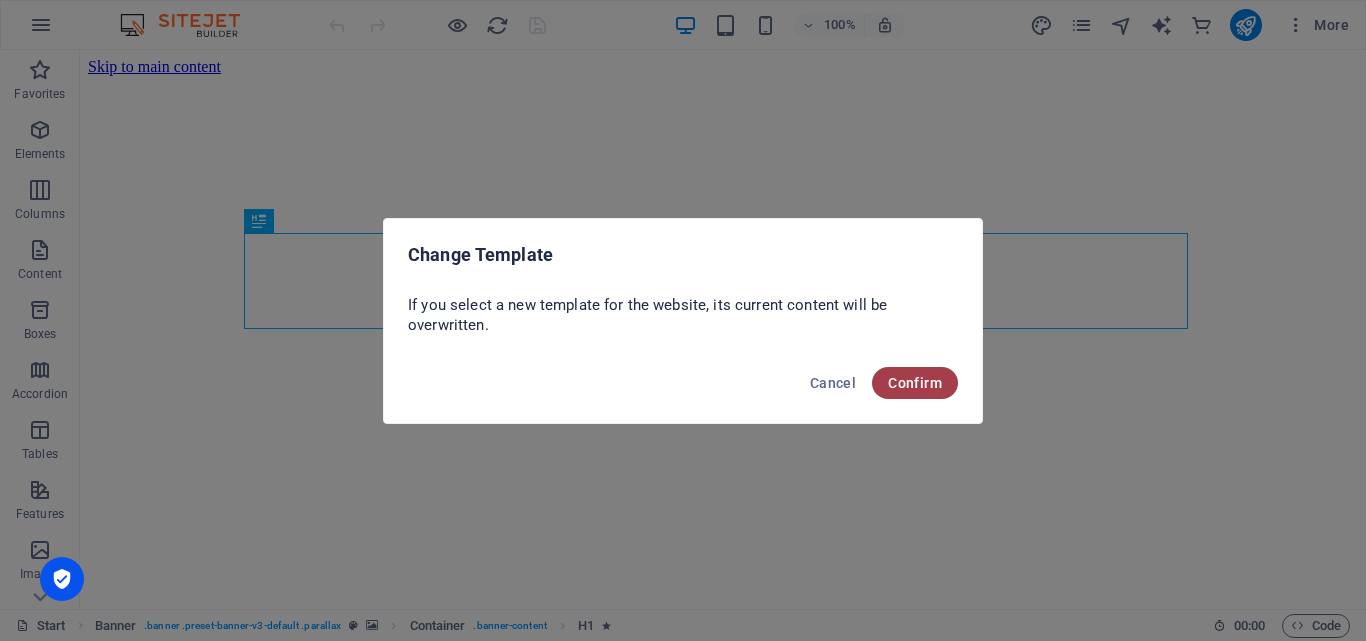 click on "Confirm" at bounding box center (915, 383) 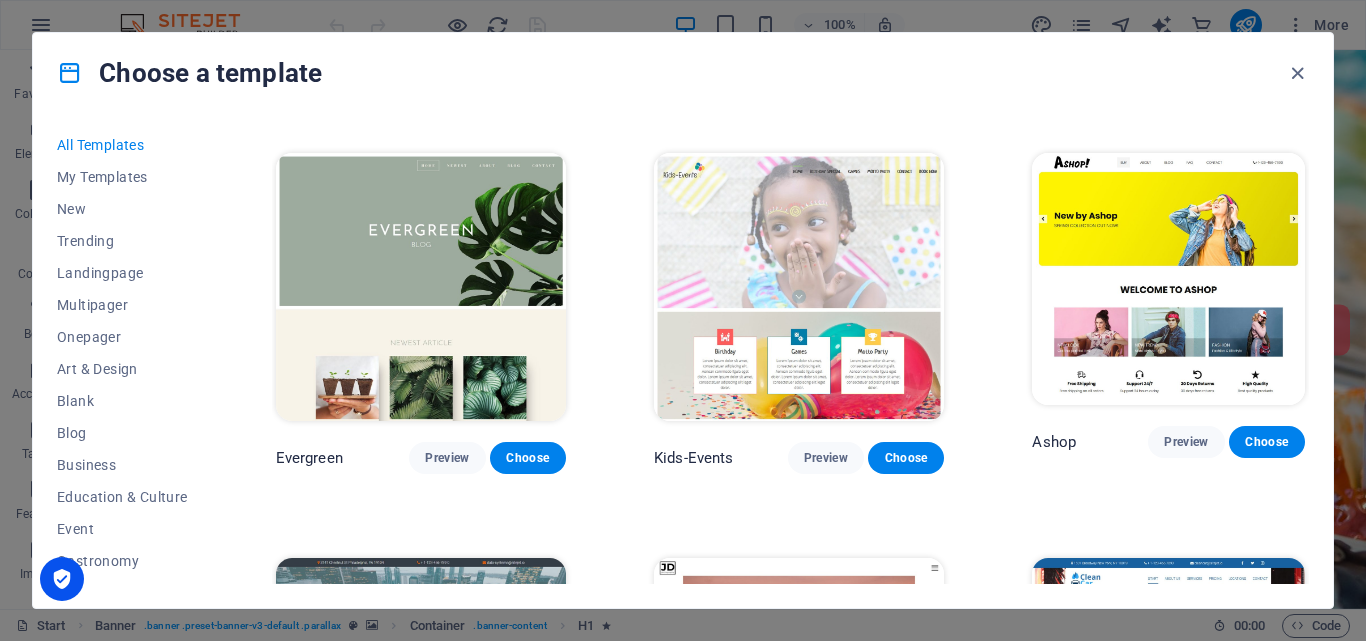 scroll, scrollTop: 7700, scrollLeft: 0, axis: vertical 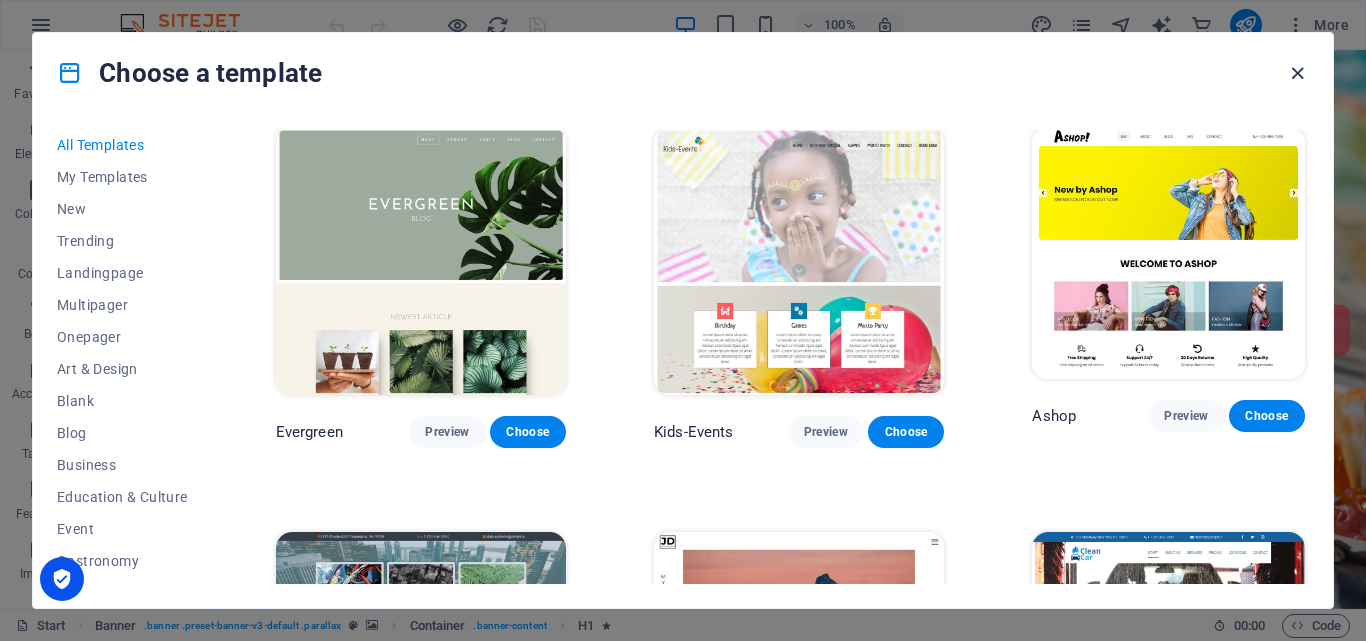 drag, startPoint x: 1294, startPoint y: 70, endPoint x: 934, endPoint y: 84, distance: 360.27213 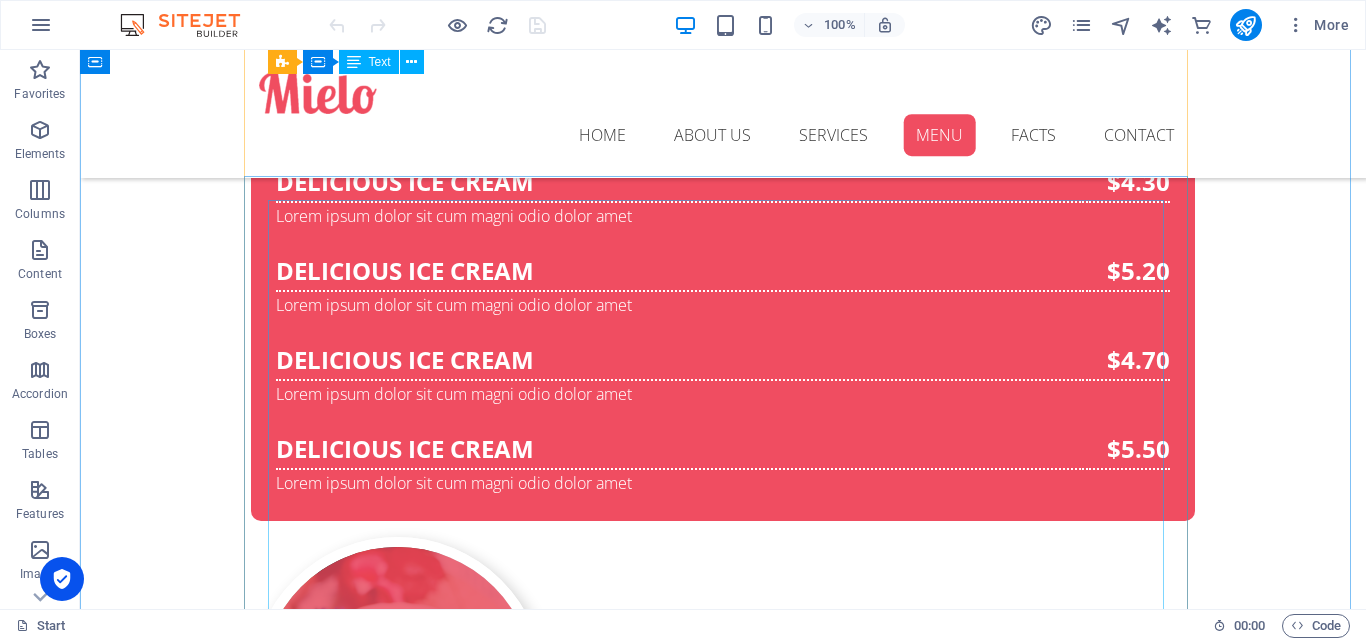 scroll, scrollTop: 7243, scrollLeft: 0, axis: vertical 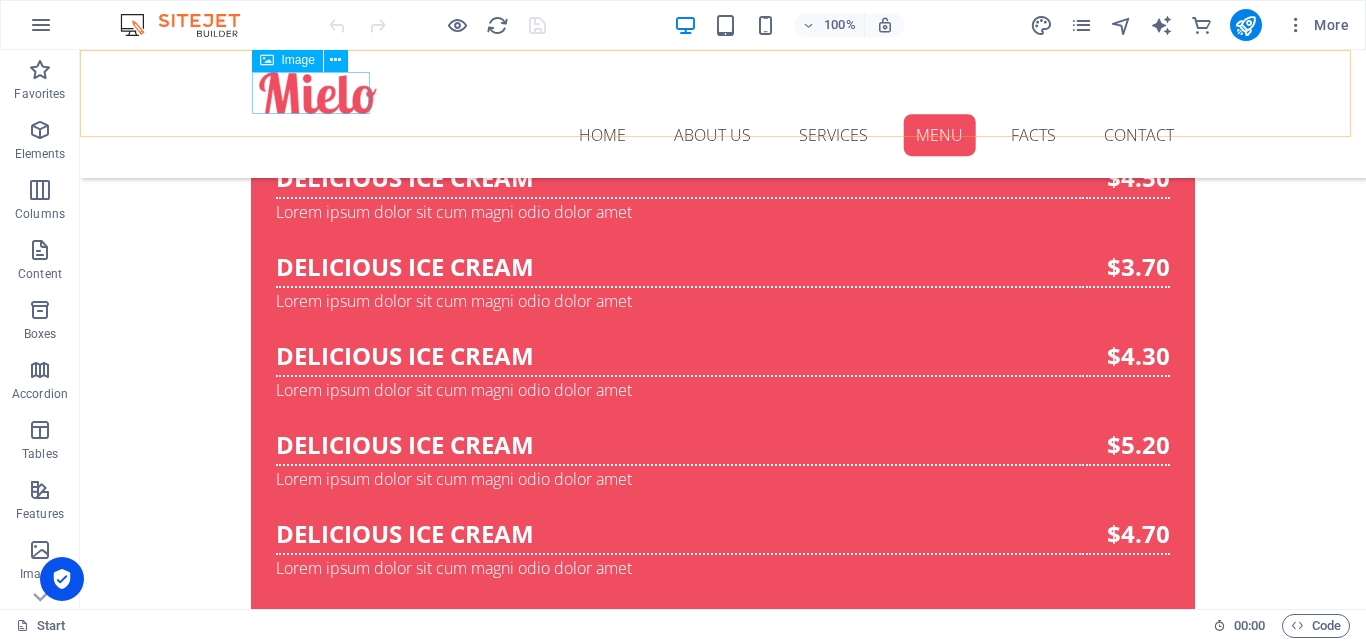 click at bounding box center (723, 93) 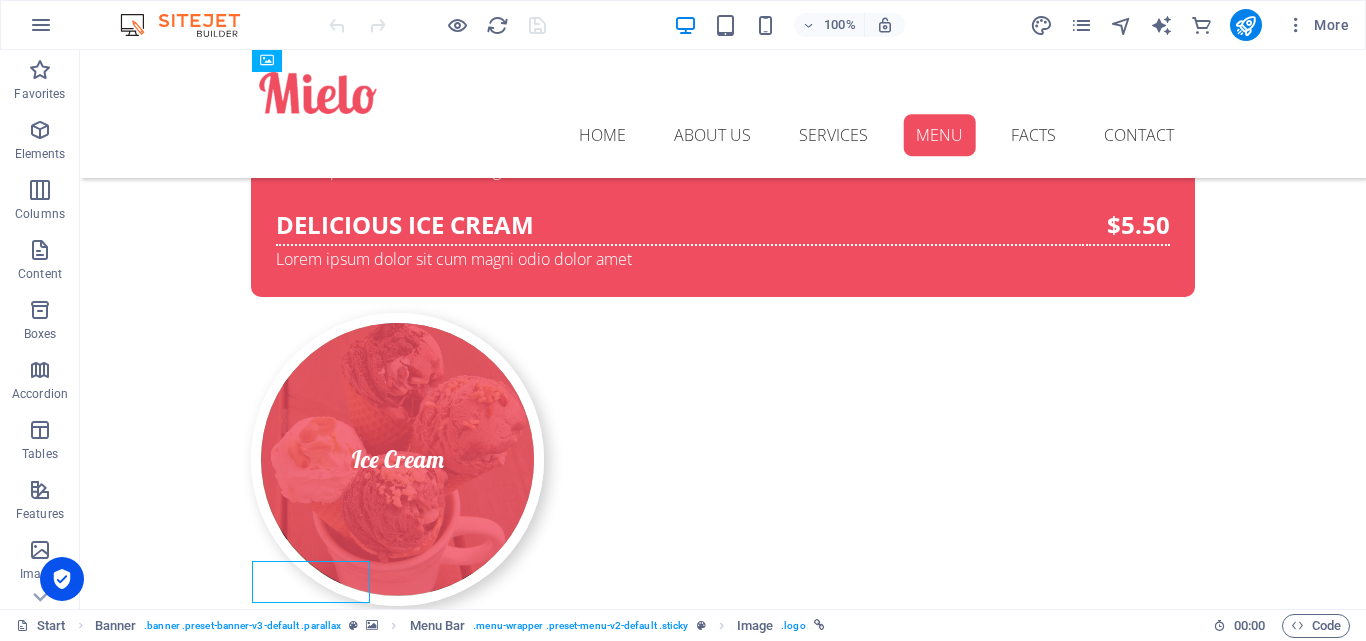 scroll, scrollTop: 6265, scrollLeft: 0, axis: vertical 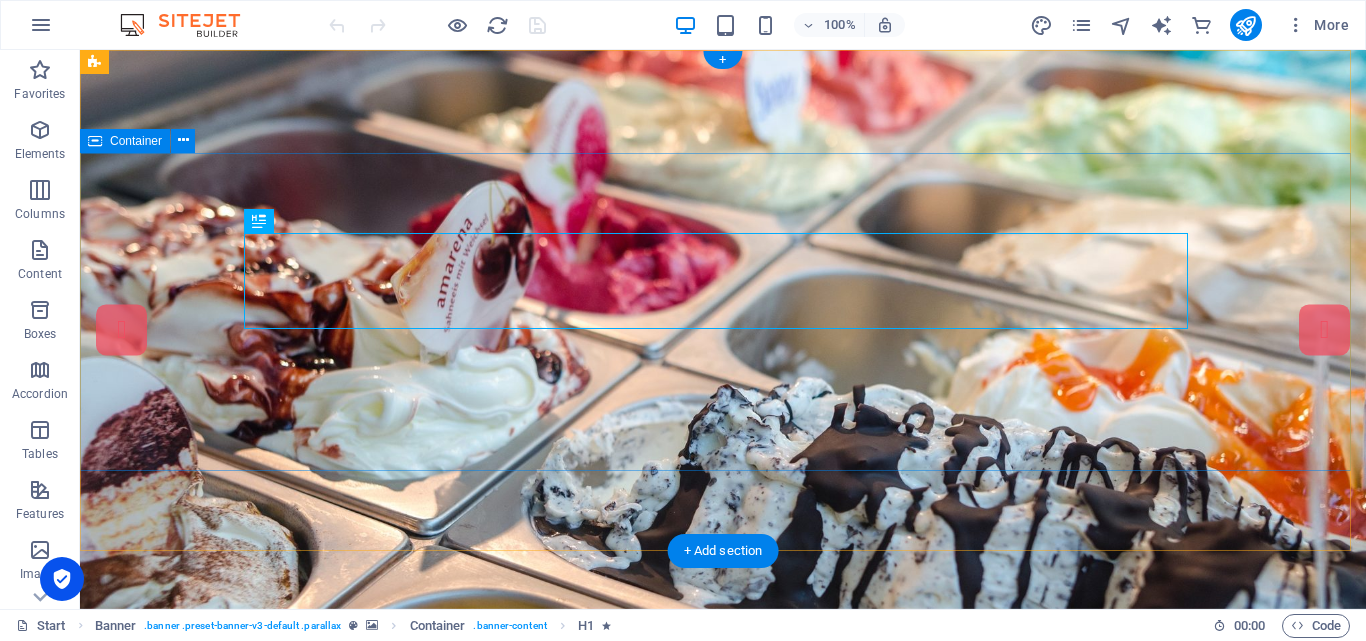 click on "Ice Cream Parlor Our Menu About  Baglung [GEOGRAPHIC_DATA]" at bounding box center (723, 921) 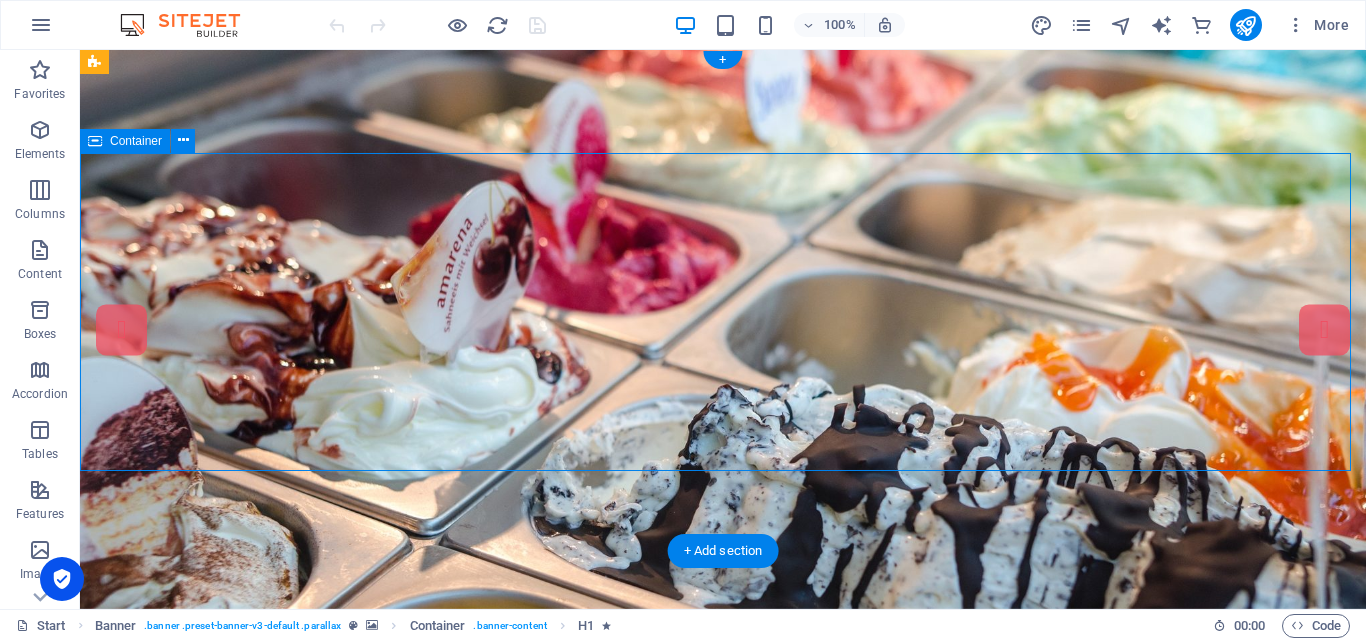 click on "Ice Cream Parlor Our Menu About  Baglung [GEOGRAPHIC_DATA]" at bounding box center (723, 921) 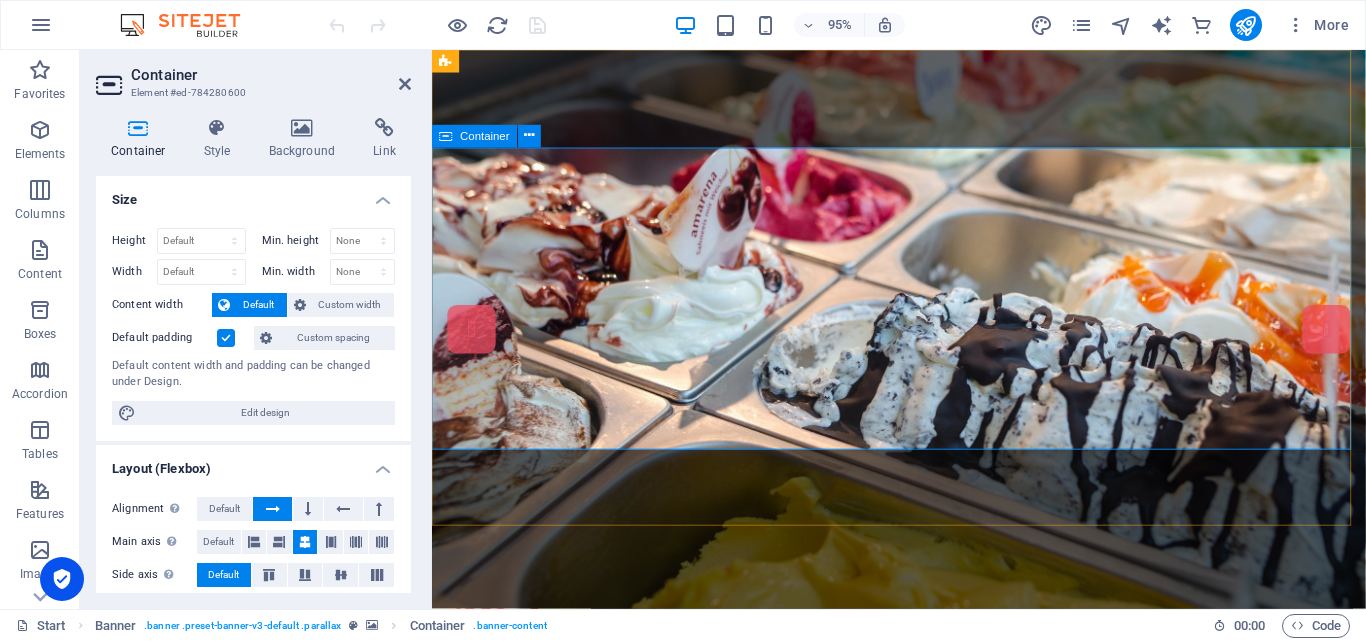 click on "Ice Cream Parlor Our Menu About  Baglung [GEOGRAPHIC_DATA]" at bounding box center [923, 921] 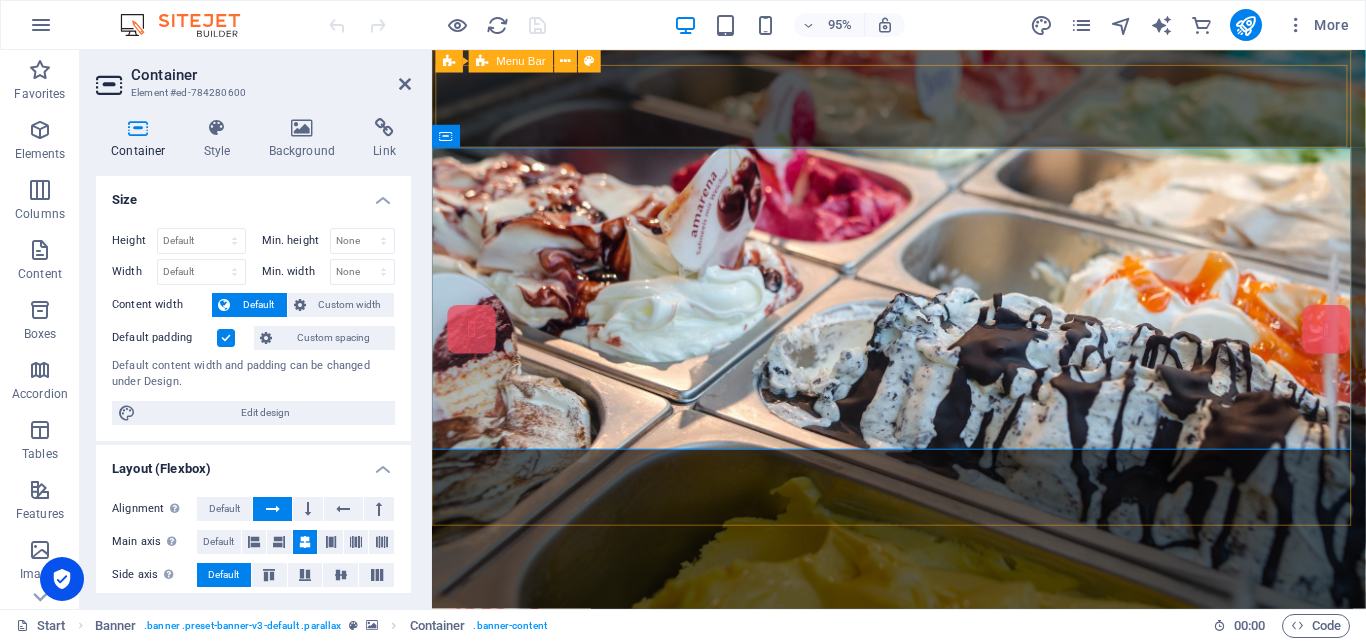 click on "Home About us Services Menu Facts Contact" at bounding box center [912, 671] 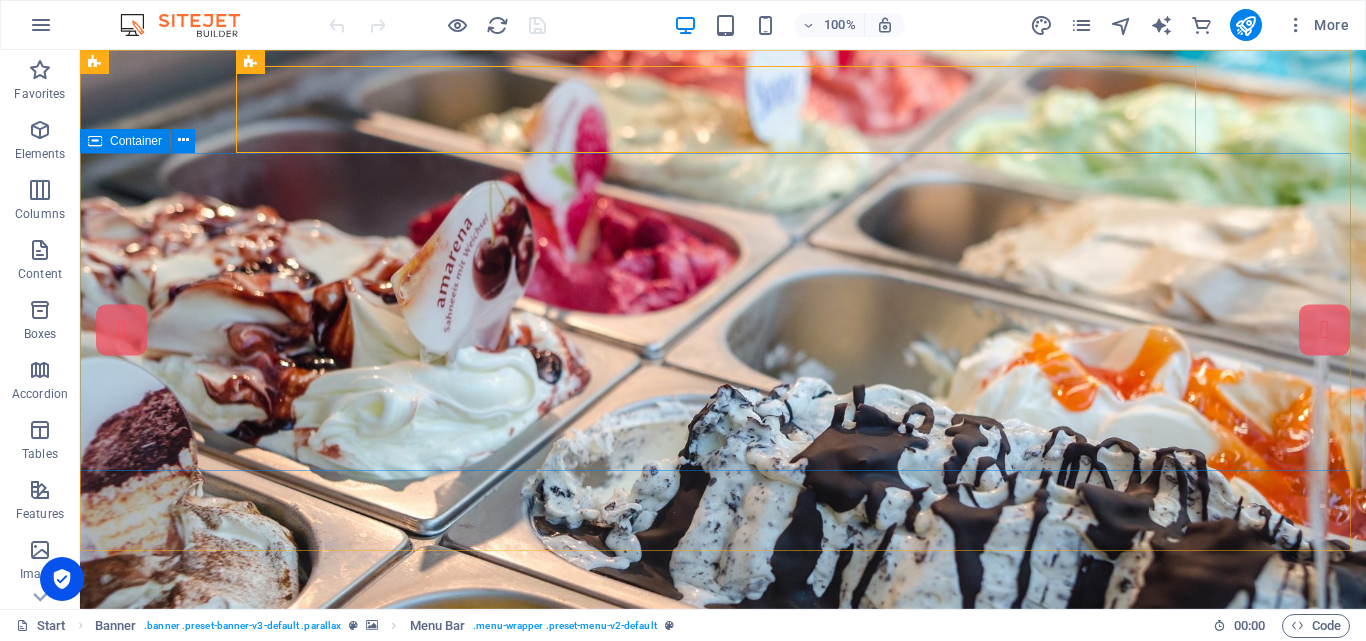 click on "Ice Cream Parlor Our Menu About  Baglung [GEOGRAPHIC_DATA]" at bounding box center [723, 921] 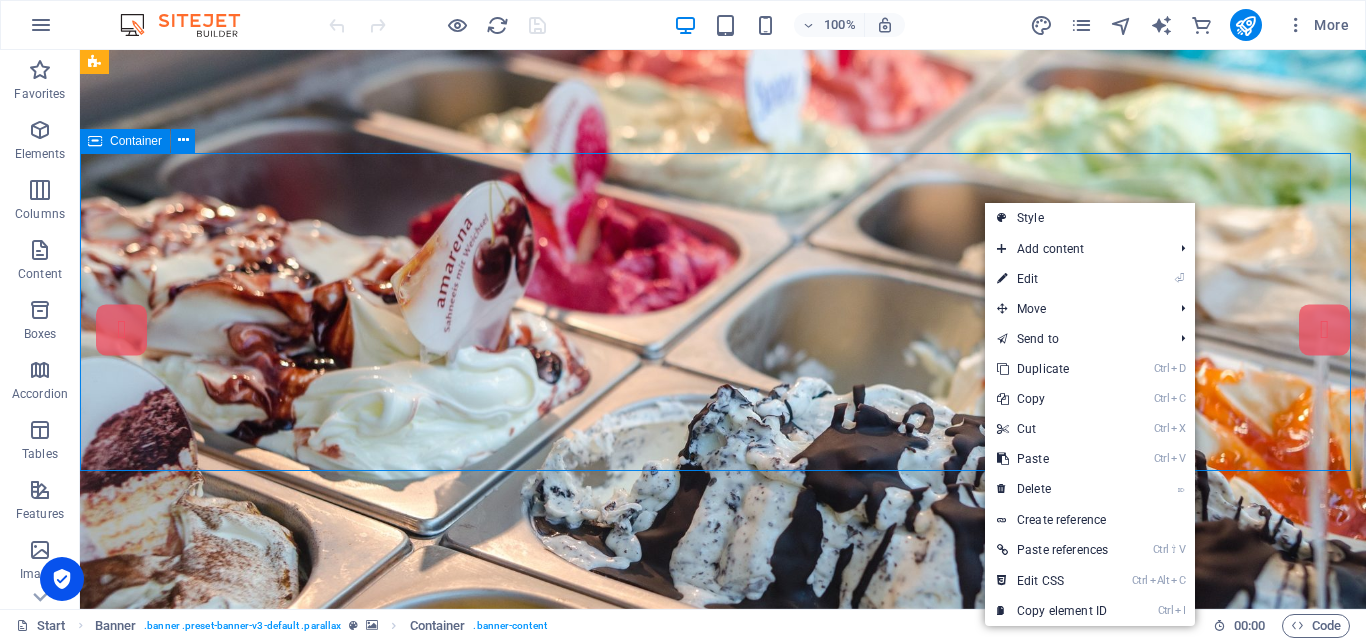 click on "Ice Cream Parlor Our Menu About  Baglung [GEOGRAPHIC_DATA]" at bounding box center [723, 921] 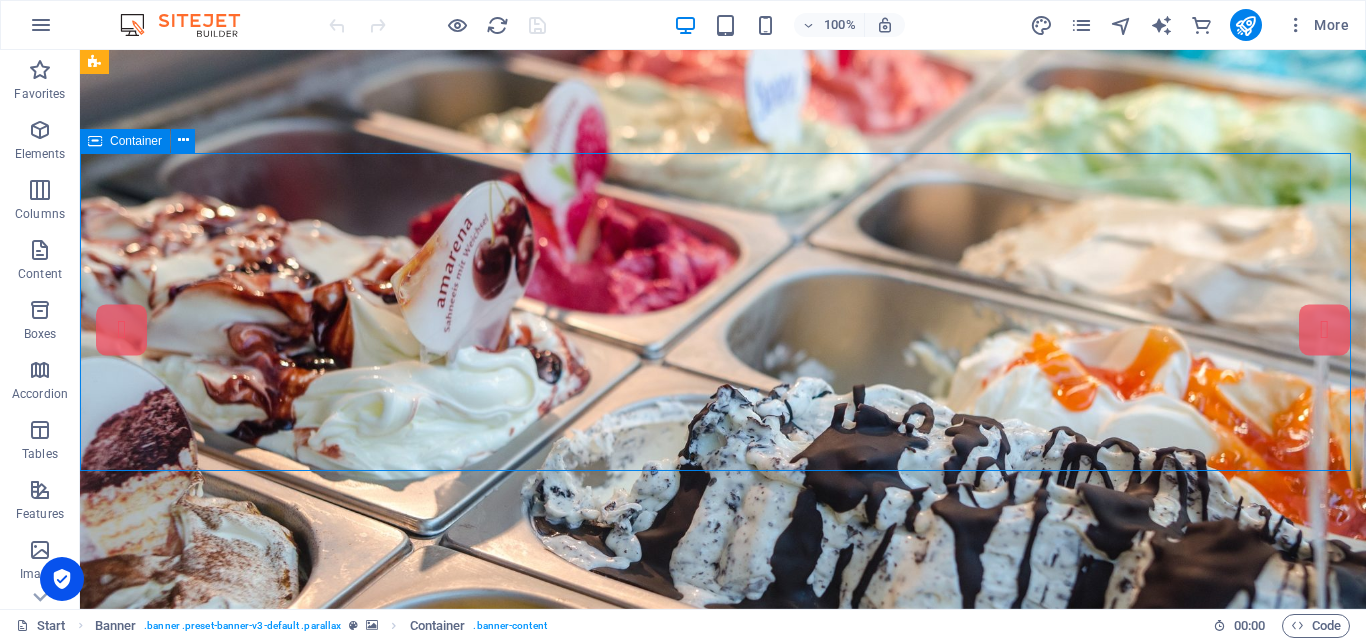 click on "Ice Cream Parlor Our Menu About  Baglung [GEOGRAPHIC_DATA]" at bounding box center [723, 921] 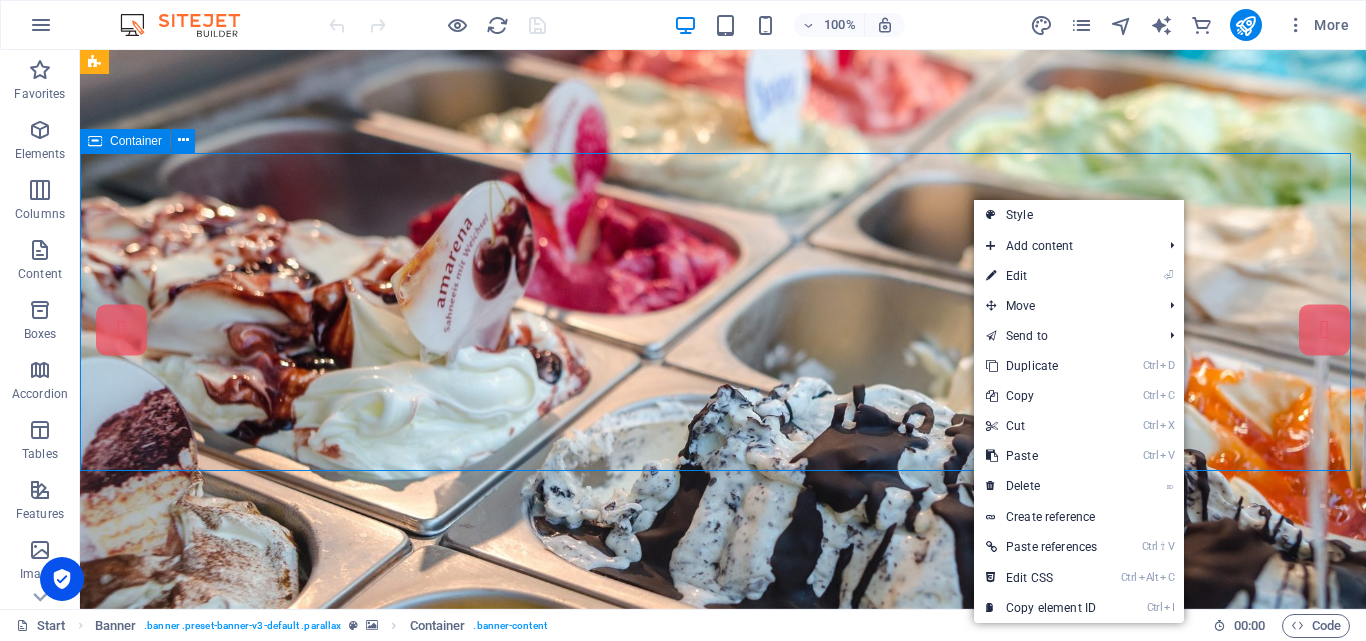 click on "Ice Cream Parlor Our Menu About  Baglung [GEOGRAPHIC_DATA]" at bounding box center [723, 921] 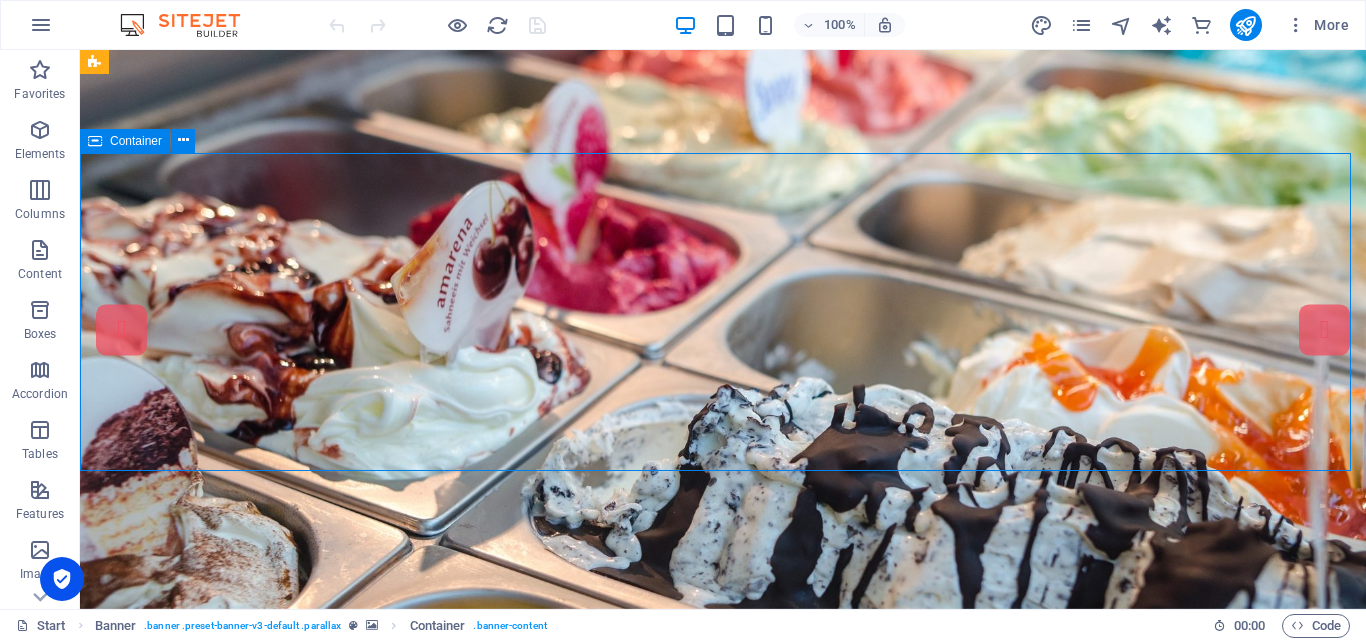 click on "Ice Cream Parlor Our Menu About  Baglung [GEOGRAPHIC_DATA]" at bounding box center (723, 921) 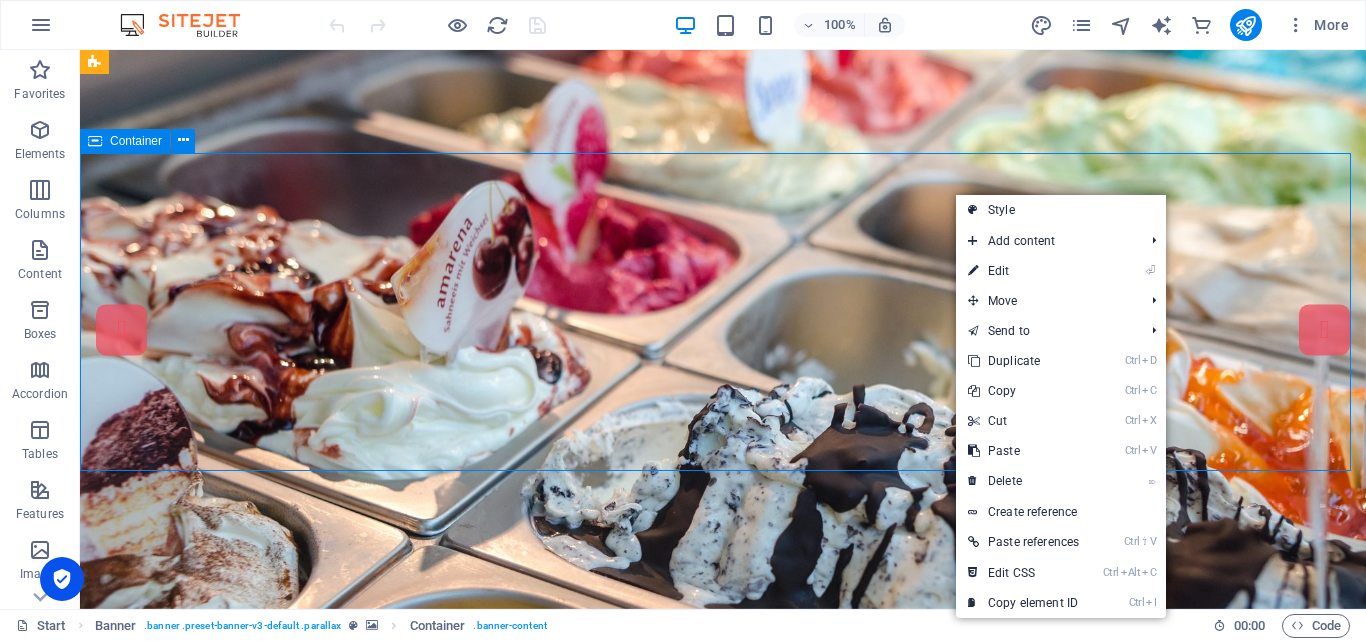 click on "Ice Cream Parlor Our Menu About  Baglung [GEOGRAPHIC_DATA]" at bounding box center [723, 921] 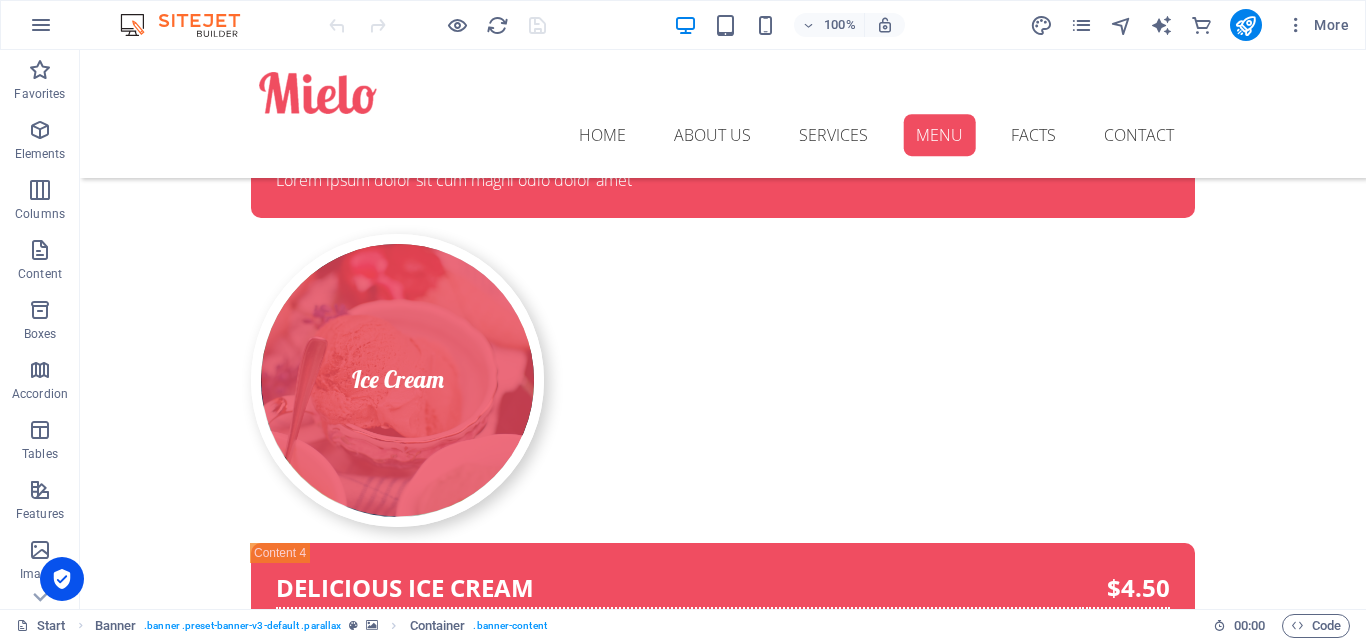 scroll, scrollTop: 7786, scrollLeft: 0, axis: vertical 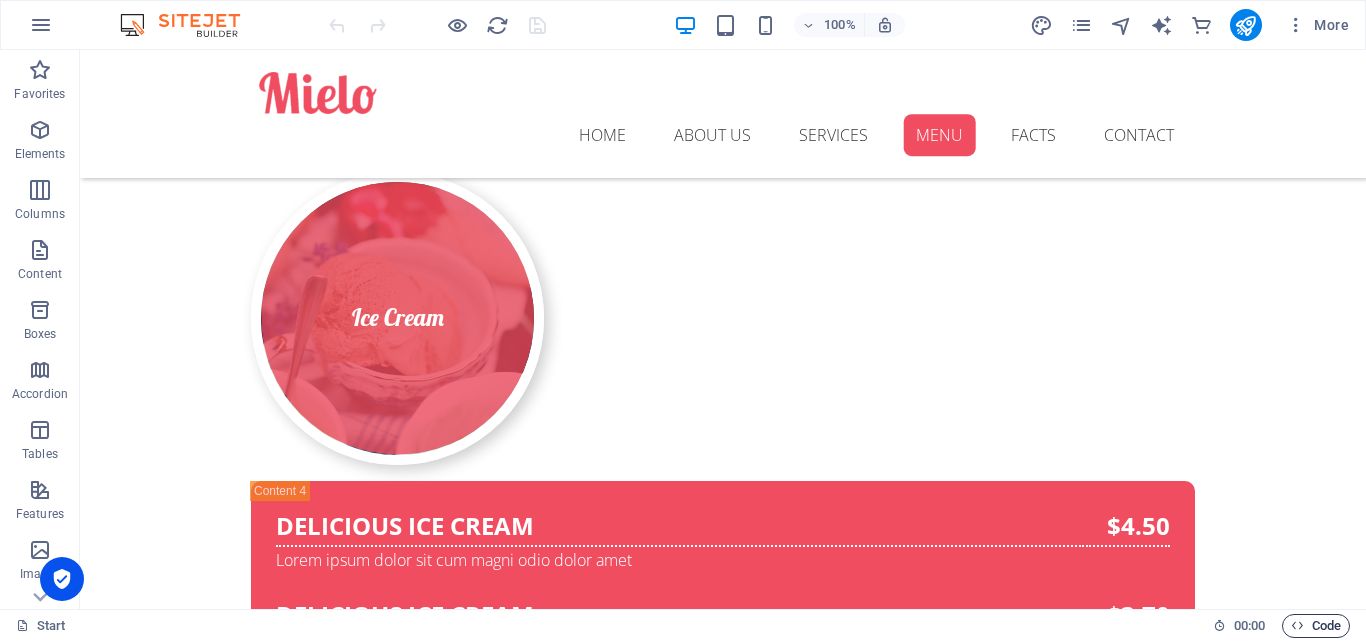 click on "Code" at bounding box center (1316, 626) 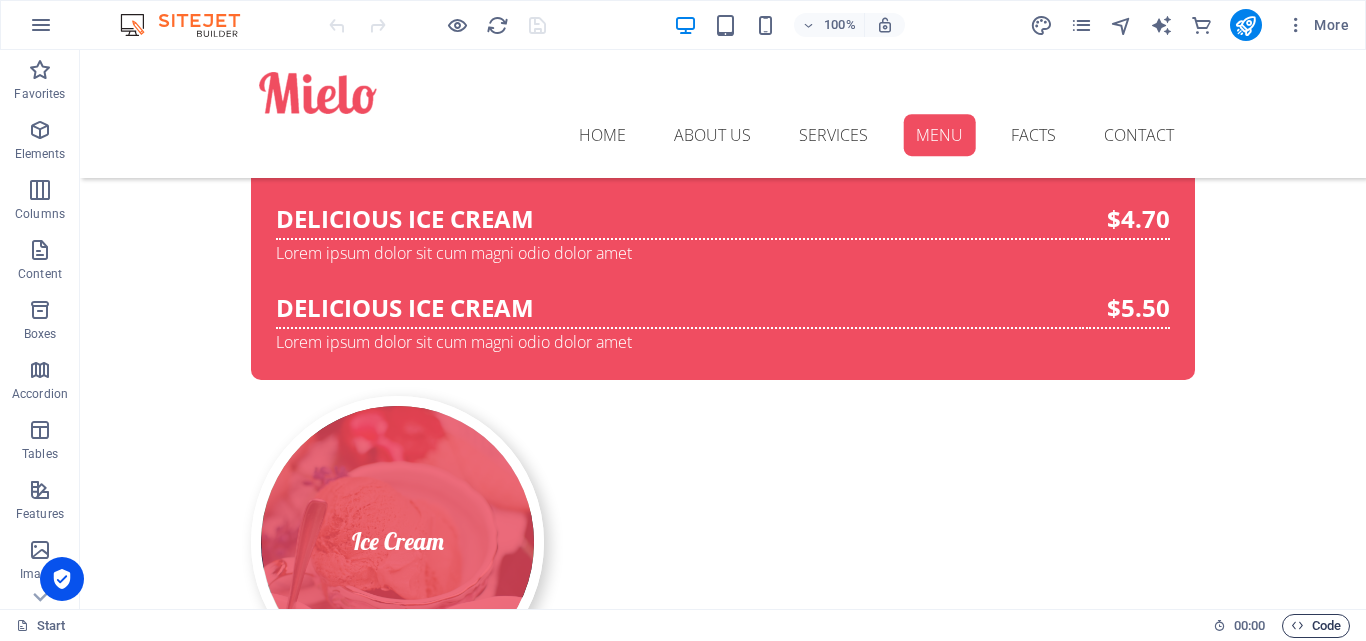 scroll, scrollTop: 7860, scrollLeft: 0, axis: vertical 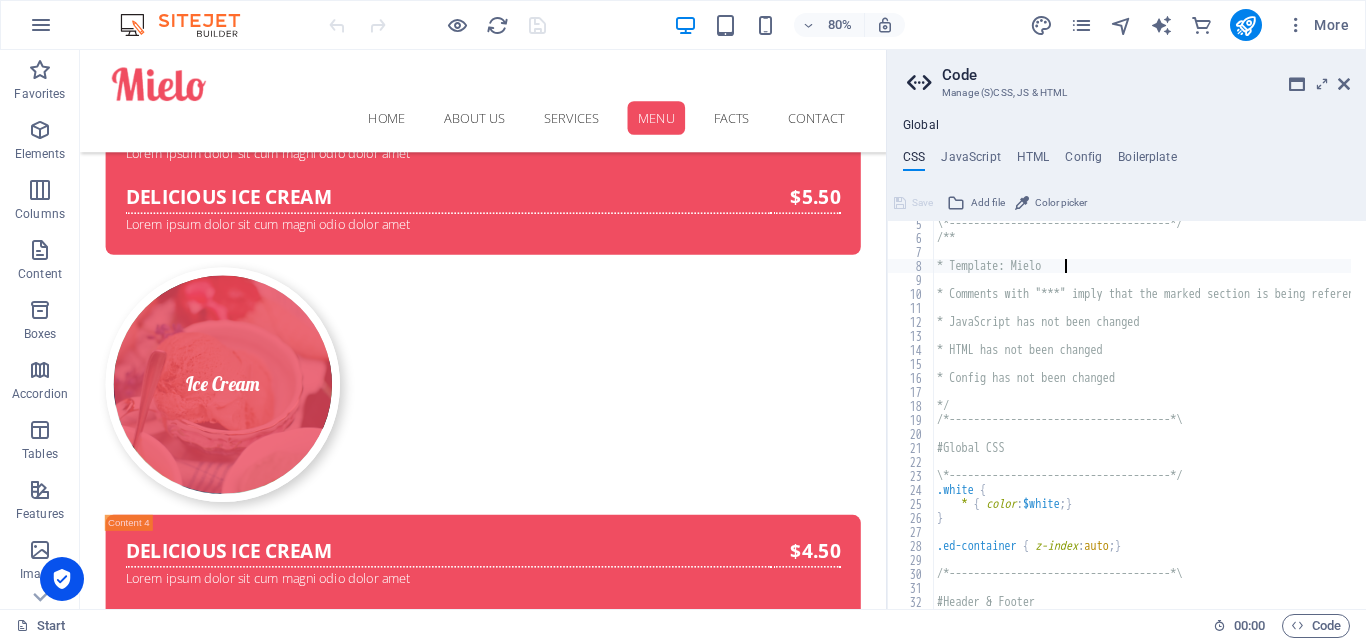 click at bounding box center [1356, 882] 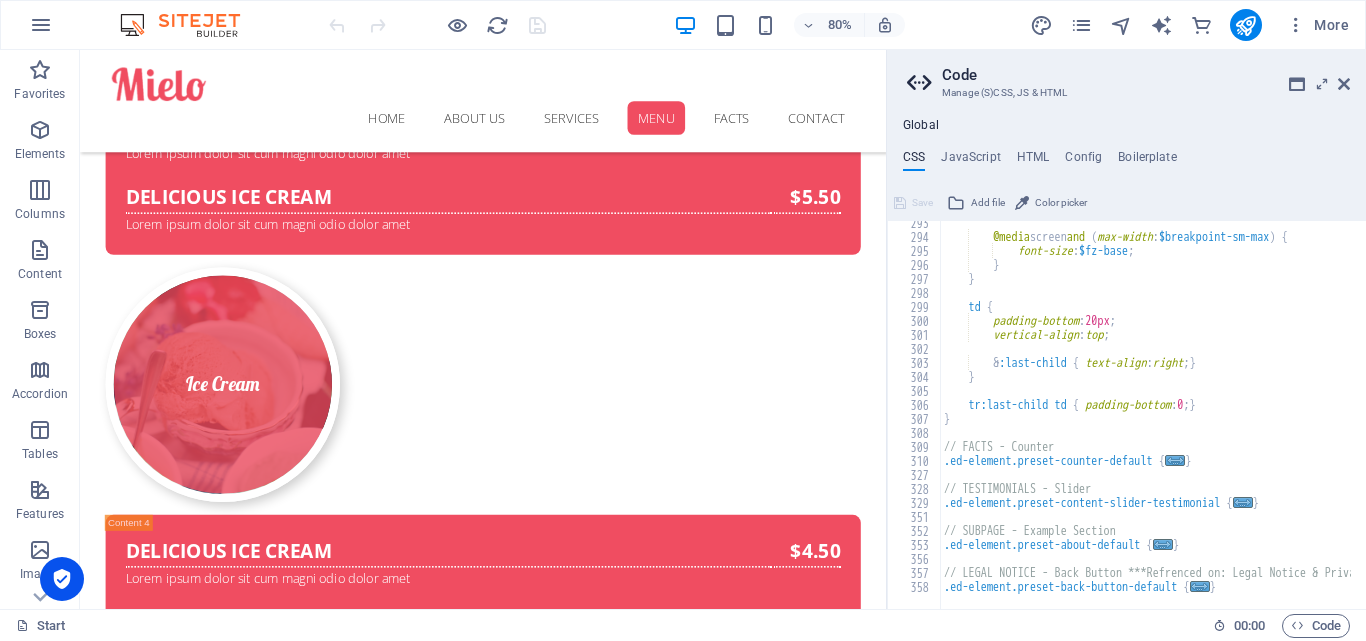 scroll, scrollTop: 1069, scrollLeft: 0, axis: vertical 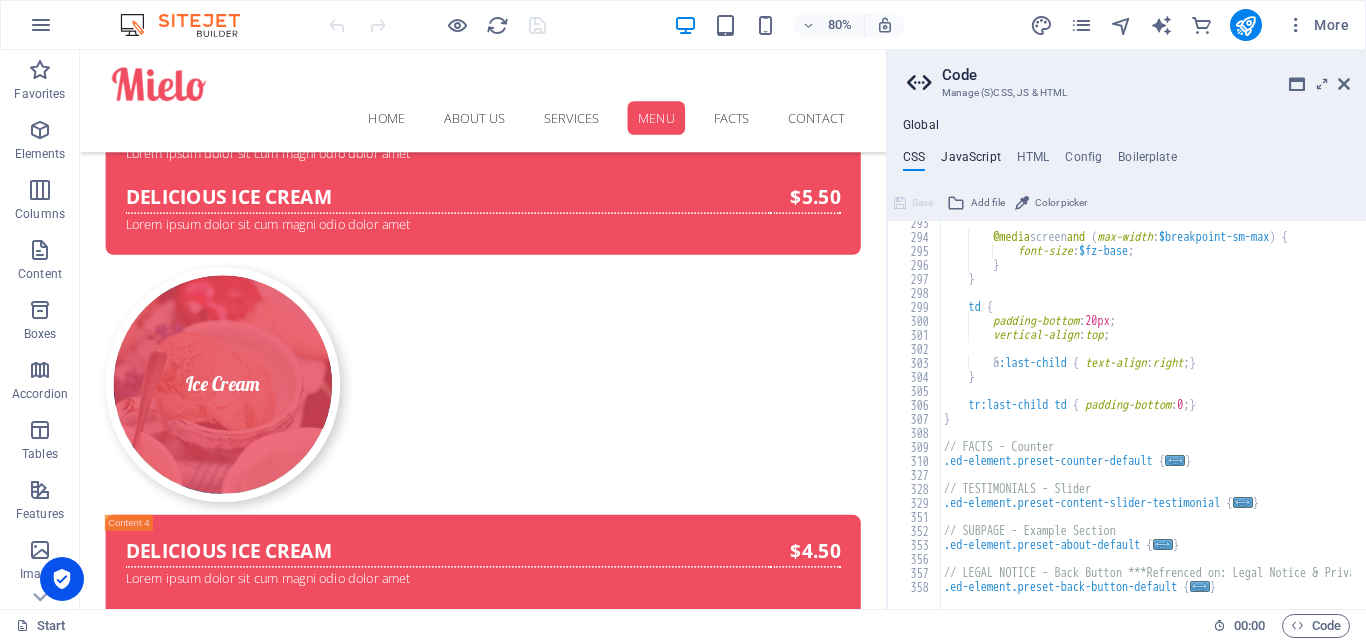 click on "JavaScript" at bounding box center [970, 161] 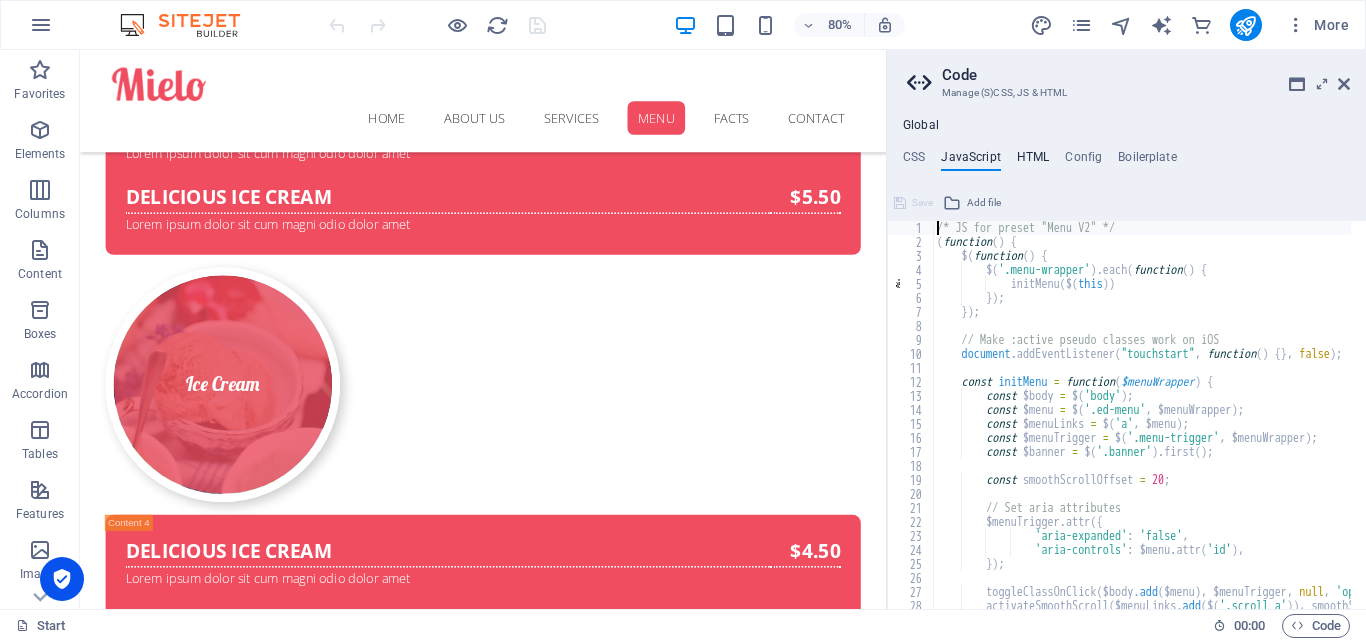 click on "HTML" at bounding box center [1033, 161] 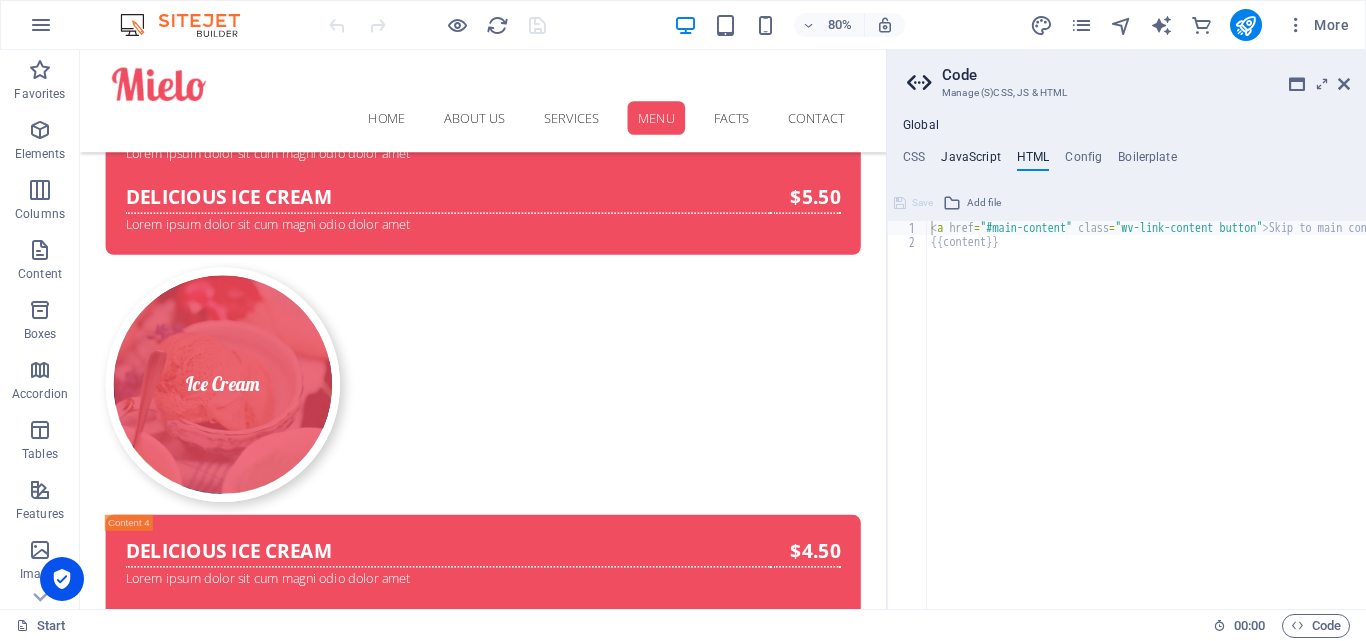 click on "JavaScript" at bounding box center [970, 161] 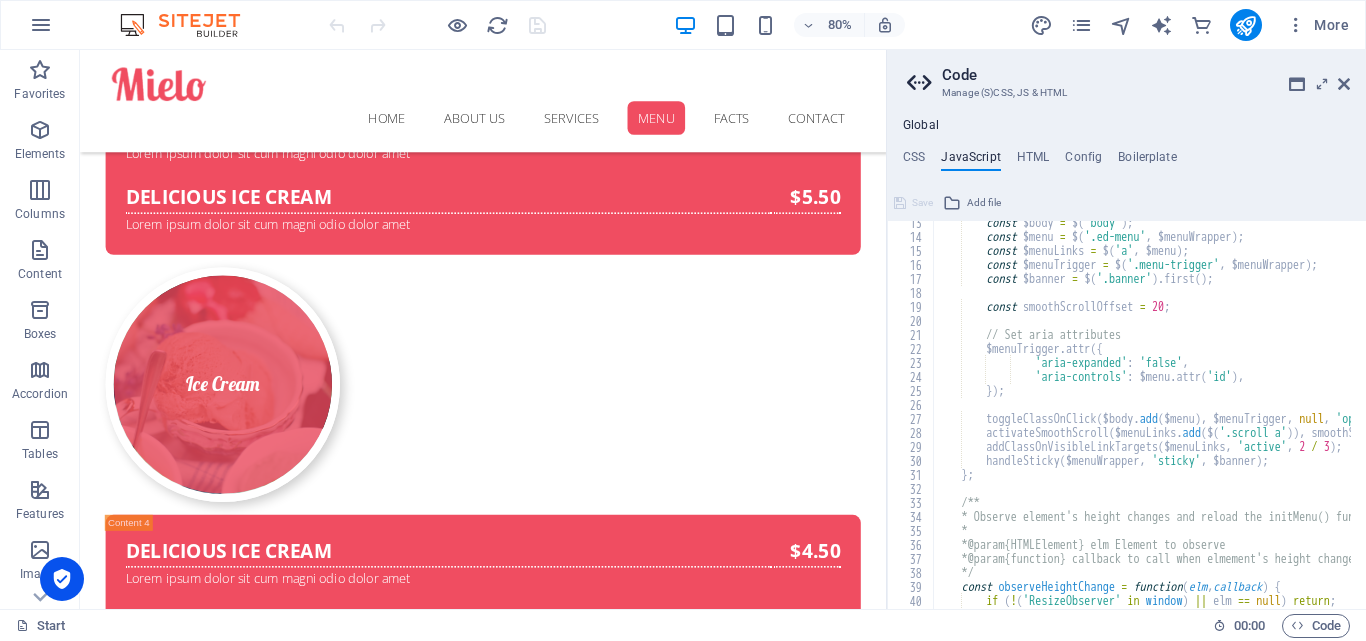scroll, scrollTop: 144, scrollLeft: 0, axis: vertical 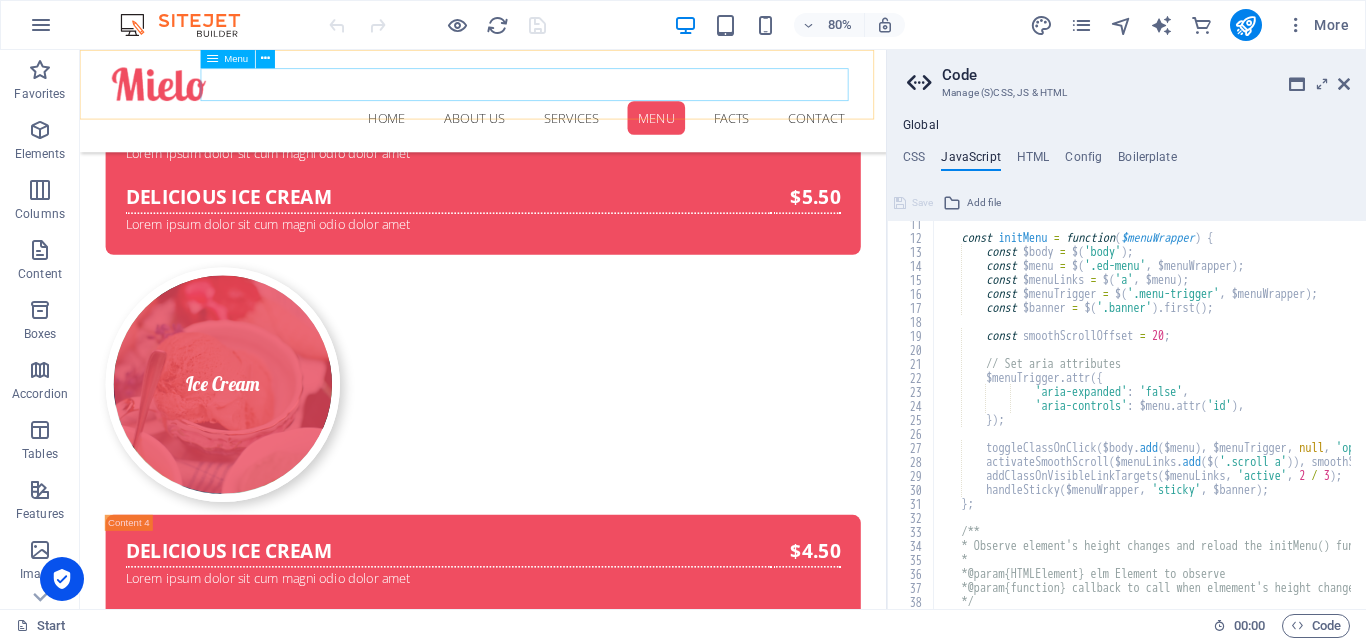 click on "Home About us Services Menu Facts Contact" at bounding box center (584, 135) 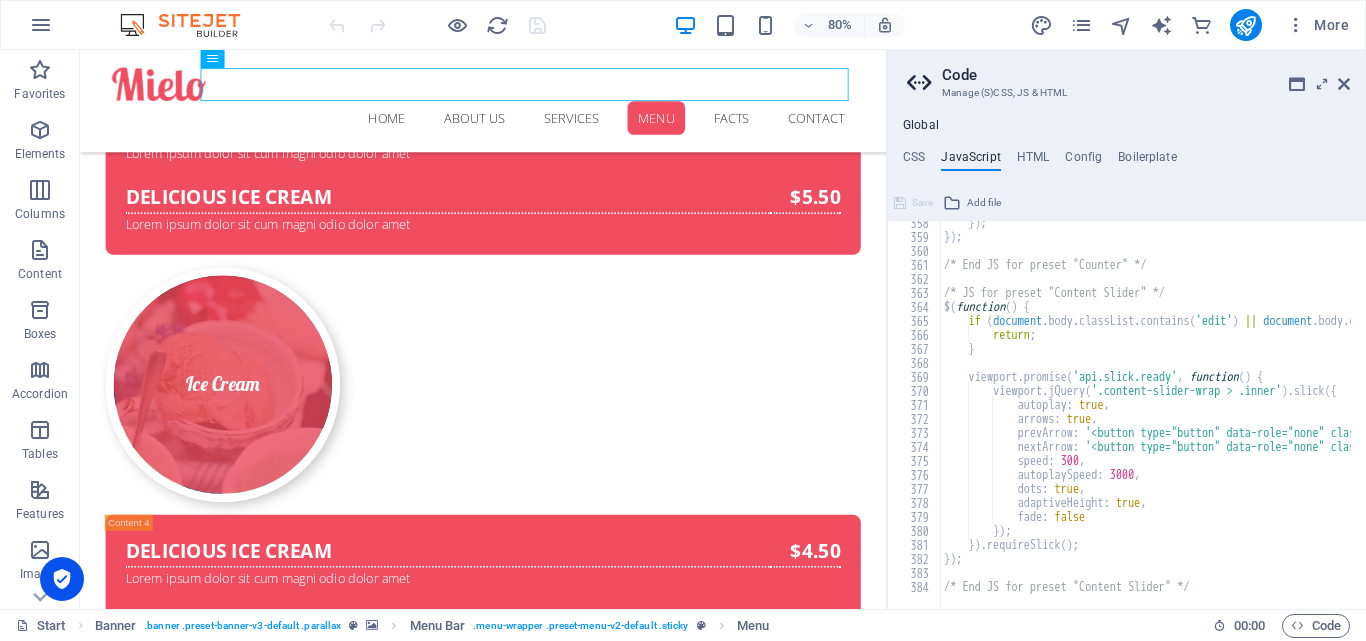 scroll, scrollTop: 4945, scrollLeft: 0, axis: vertical 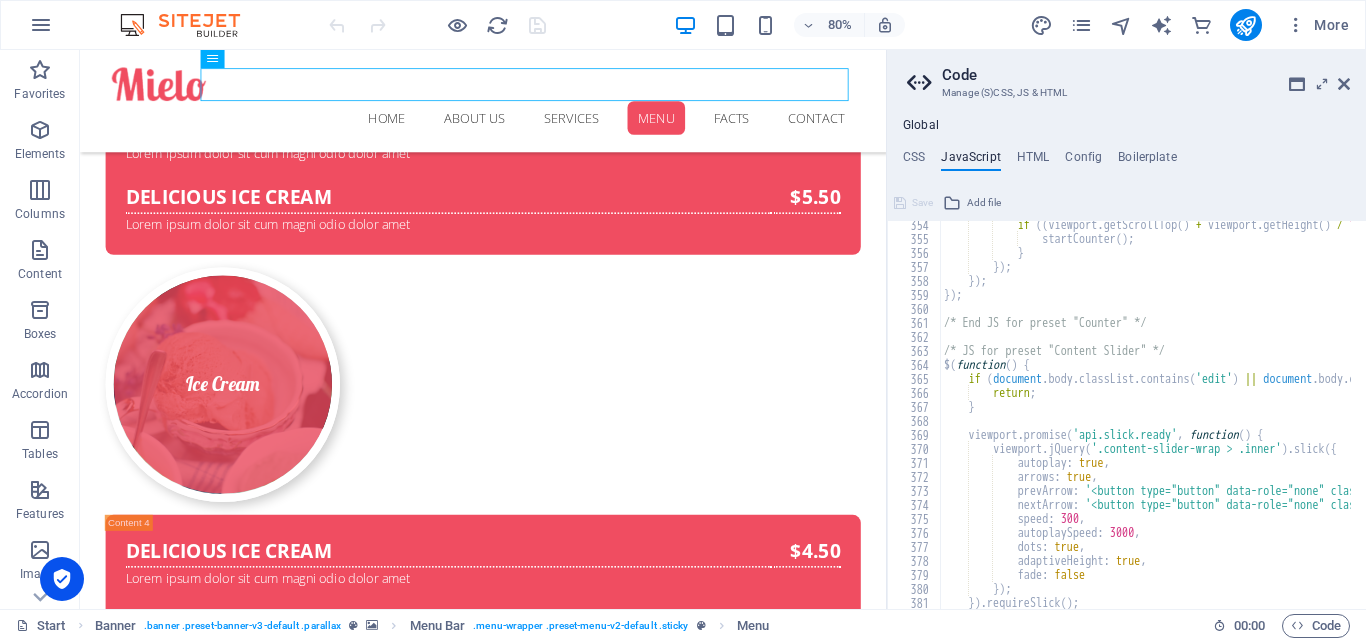 type on "/* End JS for preset "Counter" */" 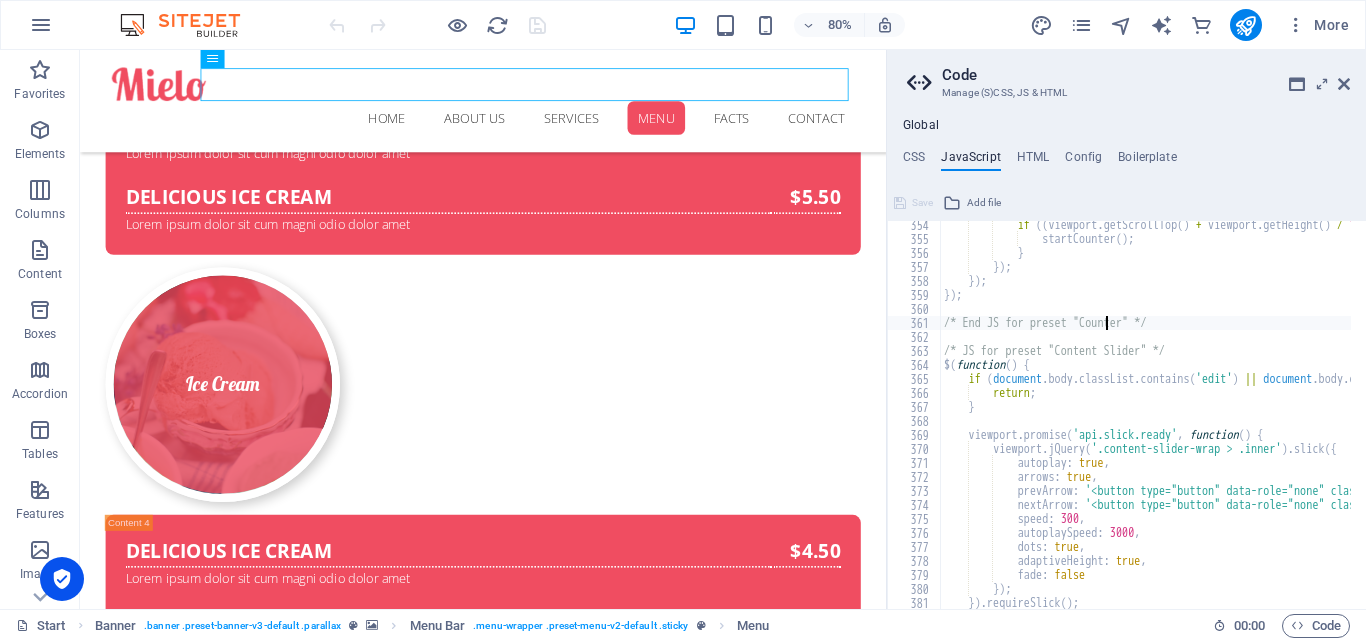 click on "if   (( viewport . getScrollTop ( )   +   viewport . getHeight ( )   /   1 )   >   offset )   {                     startCounter ( ) ;                }           }) ;      }) ; }) ; /* End JS for preset "Counter" */ /* JS for preset "Content Slider" */ $ ( function ( )   {      if   ( document . body . classList . contains ( 'edit' )   ||   document . body . classList . contains ( 'preview' ))   {           return ;      }      viewport . promise ( 'api.slick.ready' ,   function ( )   {           viewport . jQuery ( '.content-slider-wrap > .inner' ) . slick ({                autoplay :   true ,                arrows :   true ,                prevArrow :   '<button type="button" data-role="none" class="slick-prev" tabindex="0" role="button"></button>' ,                nextArrow :   '<button type="button" data-role="none" class="slick-next" tabindex="0" role="button"></button>' ,                speed :   300 ,                autoplaySpeed :   3000 ,                dots :   true ,                :" at bounding box center [1399, 418] 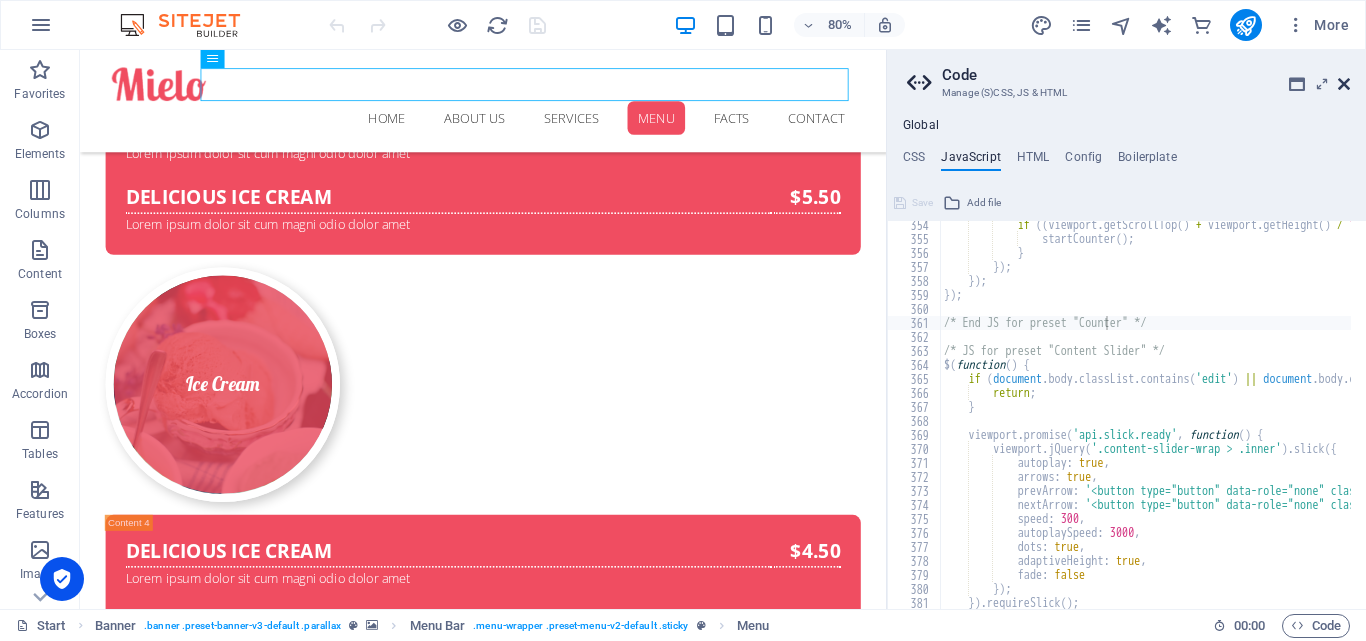 drag, startPoint x: 1345, startPoint y: 83, endPoint x: 942, endPoint y: 235, distance: 430.7122 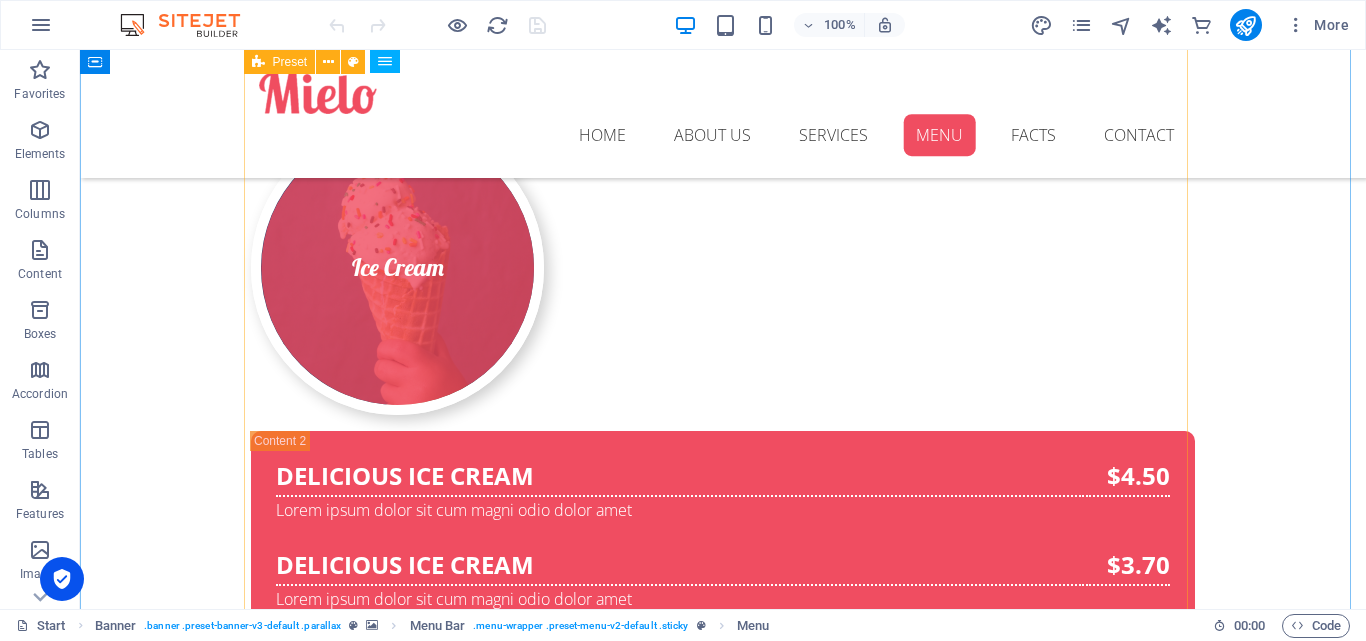 scroll, scrollTop: 6086, scrollLeft: 0, axis: vertical 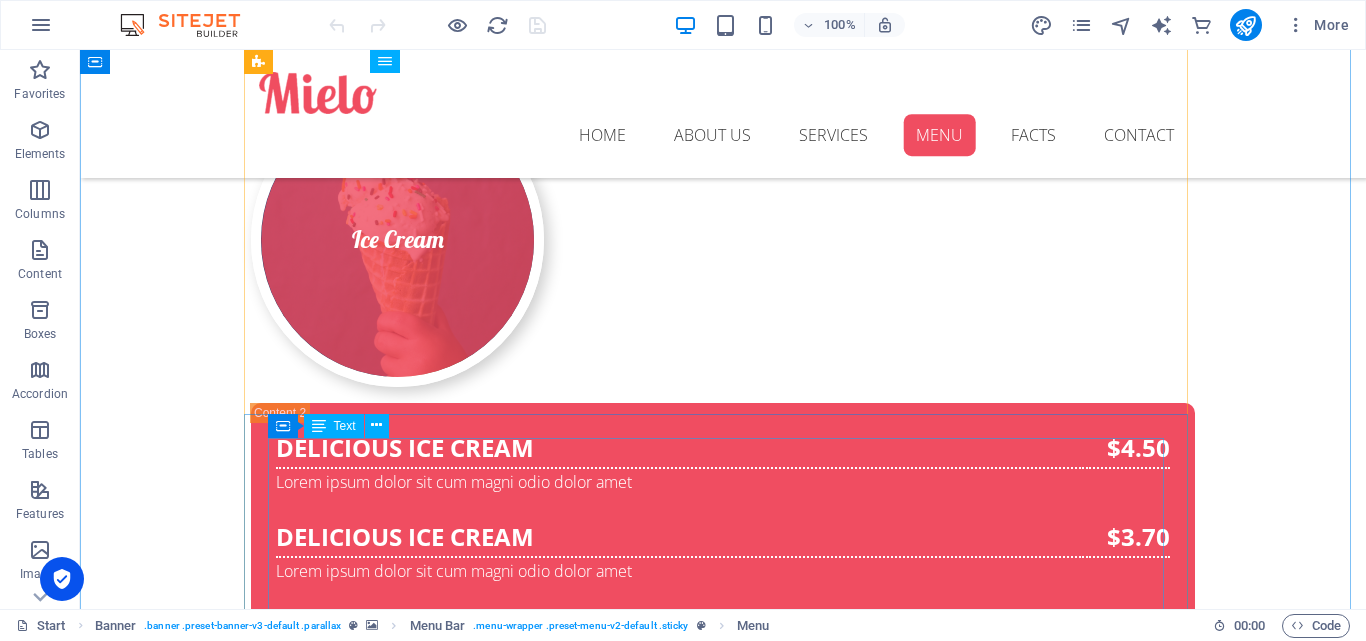 click on "Delicious Ice Cream Lorem ipsum dolor sit cum magni odio dolor amet $4.50 DELICIOUS ICE CREAM Lorem ipsum dolor sit cum magni odio dolor amet $3.70 DELICIOUS ICE CREAM Lorem ipsum dolor sit cum magni odio dolor amet $4.30 DELICIOUS ICE CREAM Lorem ipsum dolor sit cum magni odio dolor amet $5.20 DELICIOUS ICE CREAM Lorem ipsum dolor sit cum magni odio dolor amet $4.70 DELICIOUS ICE CREAM Lorem ipsum dolor sit cum magni odio dolor amet $5.50" at bounding box center (723, 3345) 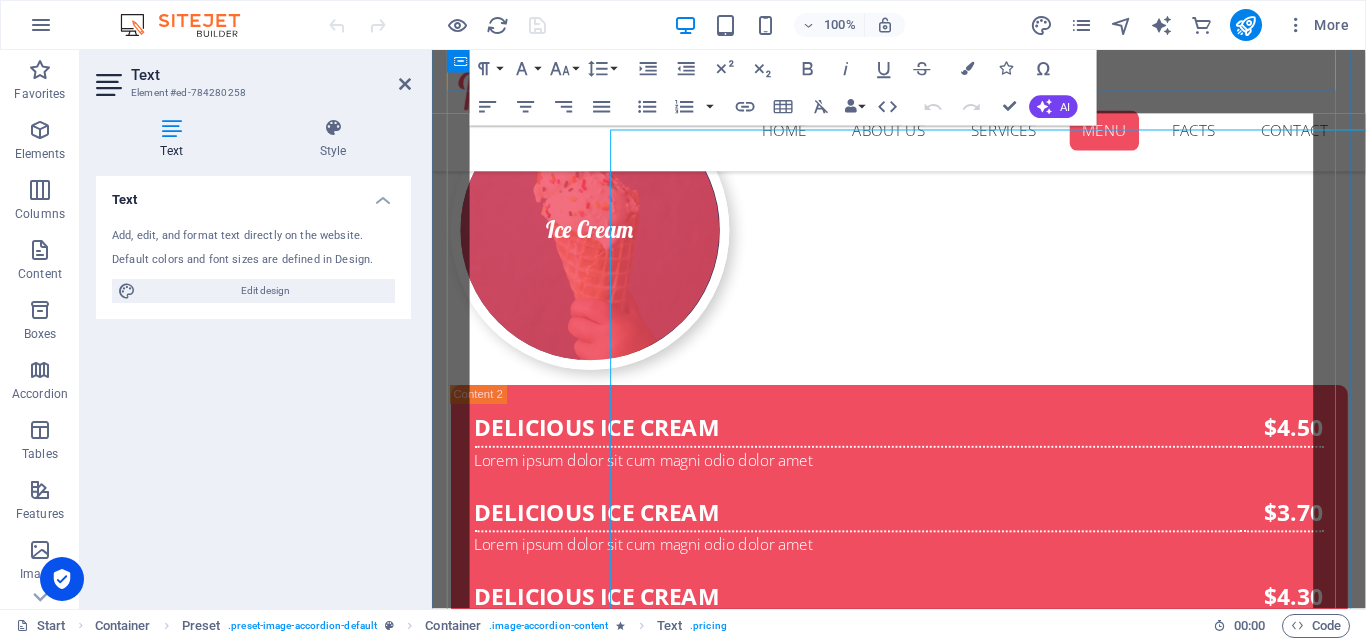 scroll, scrollTop: 6390, scrollLeft: 0, axis: vertical 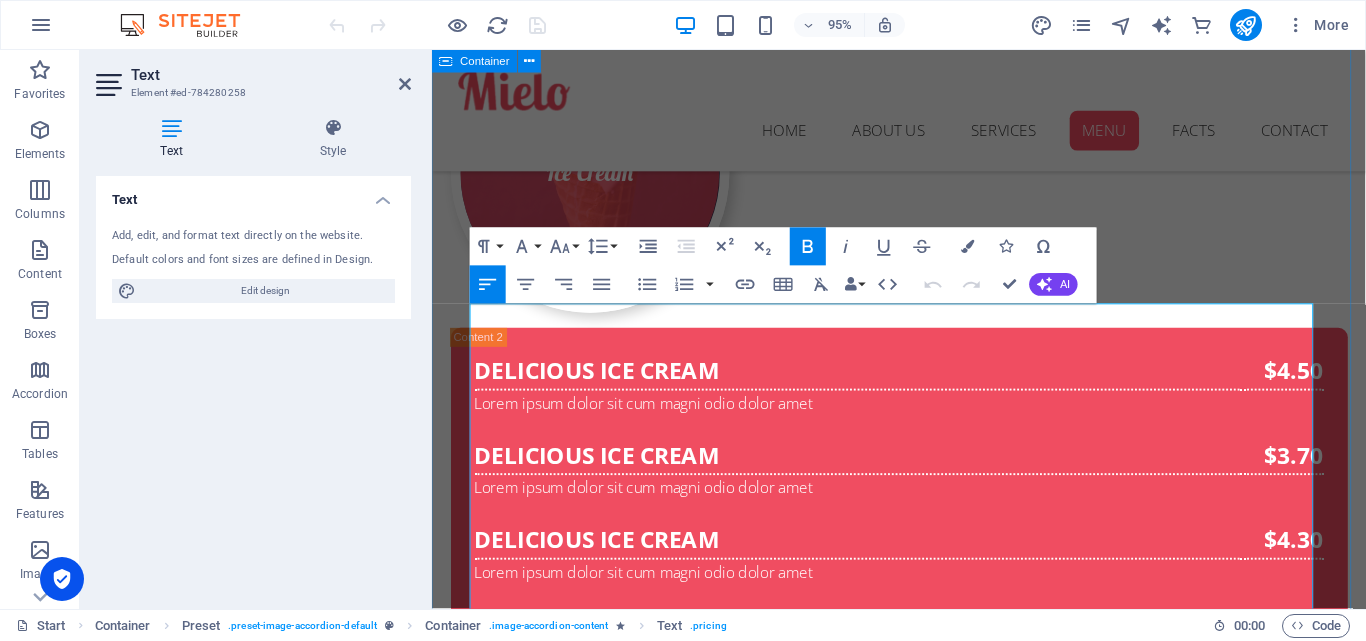 click on "Our Menu Ice Cream Delicious Ice Cream Lorem ipsum dolor sit cum magni odio dolor amet $4.50 DELICIOUS ICE CREAM Lorem ipsum dolor sit cum magni odio dolor amet $3.70 DELICIOUS ICE CREAM Lorem ipsum dolor sit cum magni odio dolor amet $4.30 DELICIOUS ICE CREAM Lorem ipsum dolor sit cum magni odio dolor amet $5.20 DELICIOUS ICE CREAM Lorem ipsum dolor sit cum magni odio dolor amet $4.70 DELICIOUS ICE CREAM Lorem ipsum dolor sit cum magni odio dolor amet $5.50 Ice Cream Delicious Ice Cream Lorem ipsum dolor sit cum magni odio dolor amet $4.50 DELICIOUS ICE CREAM Lorem ipsum dolor sit cum magni odio dolor amet $3.70 DELICIOUS ICE CREAM Lorem ipsum dolor sit cum magni odio dolor amet $4.30 DELICIOUS ICE CREAM Lorem ipsum dolor sit cum magni odio dolor amet $5.20 DELICIOUS ICE CREAM Lorem ipsum dolor sit cum magni odio dolor amet $4.70 DELICIOUS ICE CREAM Lorem ipsum dolor sit cum magni odio dolor amet $5.50 Ice Cream Delicious Ice Cream Lorem ipsum dolor sit cum magni odio dolor amet $4.50 DELICIOUS ICE CREAM" at bounding box center (923, 1759) 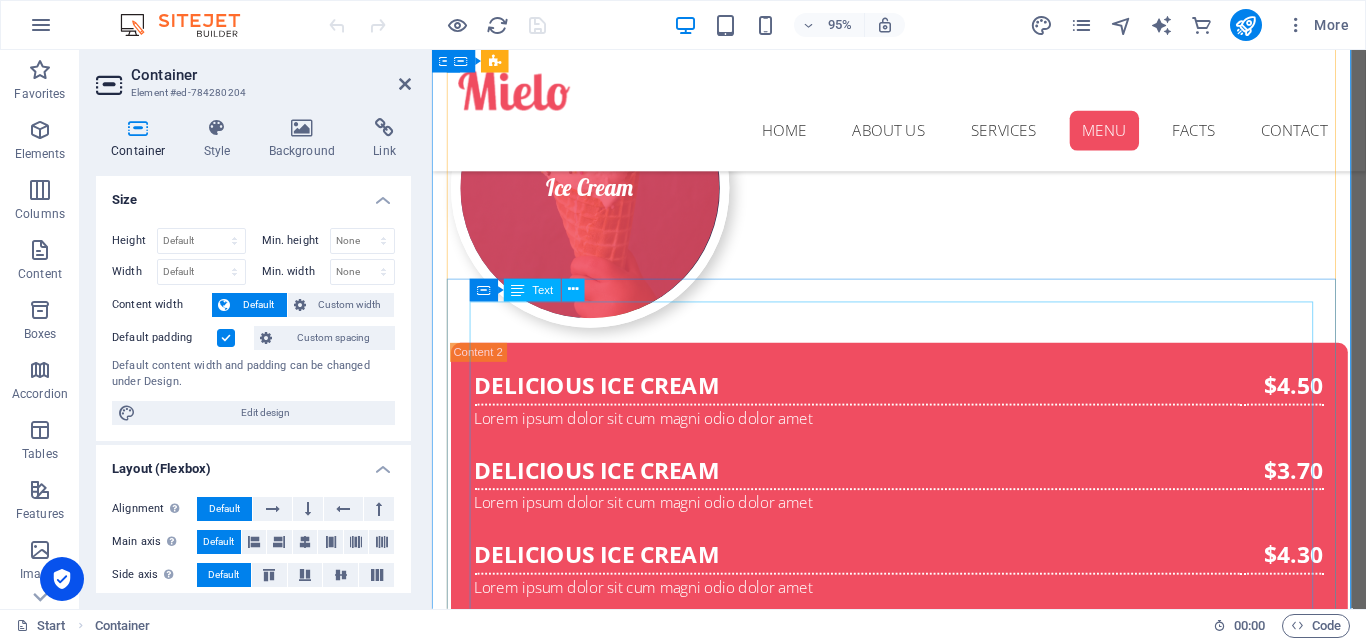scroll, scrollTop: 6192, scrollLeft: 0, axis: vertical 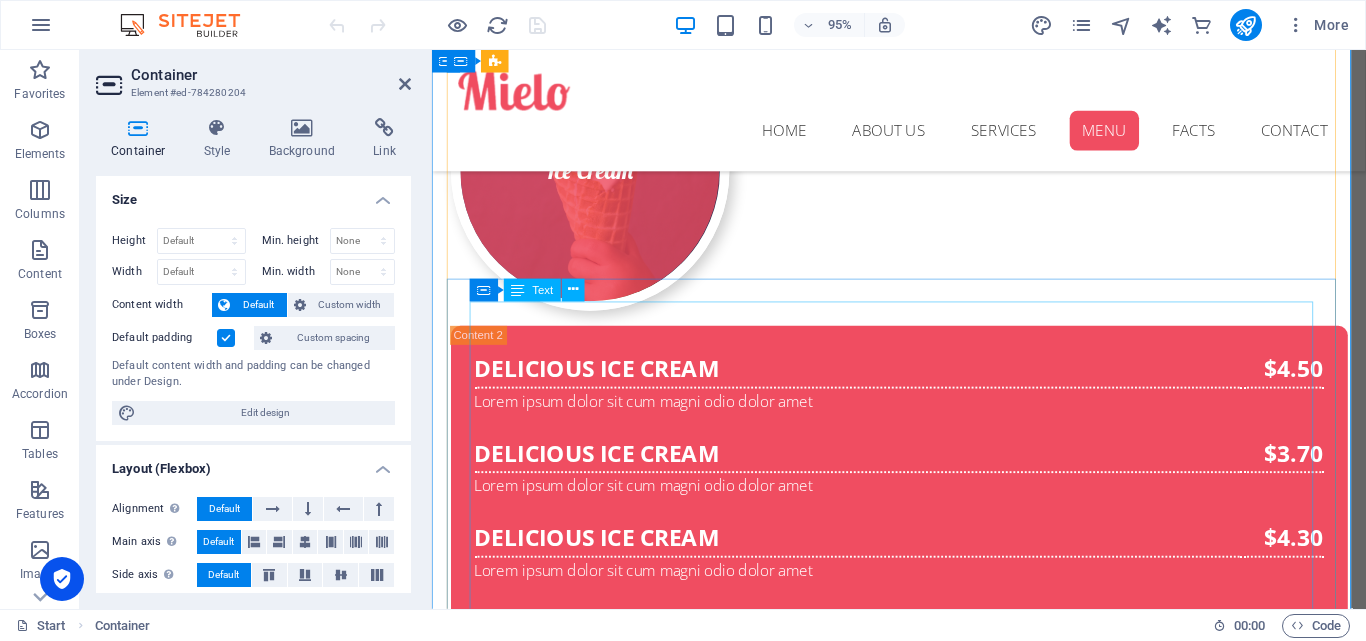click on "Delicious Ice Cream Lorem ipsum dolor sit cum magni odio dolor amet $4.50 DELICIOUS ICE CREAM Lorem ipsum dolor sit cum magni odio dolor amet $3.70 DELICIOUS ICE CREAM Lorem ipsum dolor sit cum magni odio dolor amet $4.30 DELICIOUS ICE CREAM Lorem ipsum dolor sit cum magni odio dolor amet $5.20 DELICIOUS ICE CREAM Lorem ipsum dolor sit cum magni odio dolor amet $4.70 DELICIOUS ICE CREAM Lorem ipsum dolor sit cum magni odio dolor amet $5.50" at bounding box center (924, 3283) 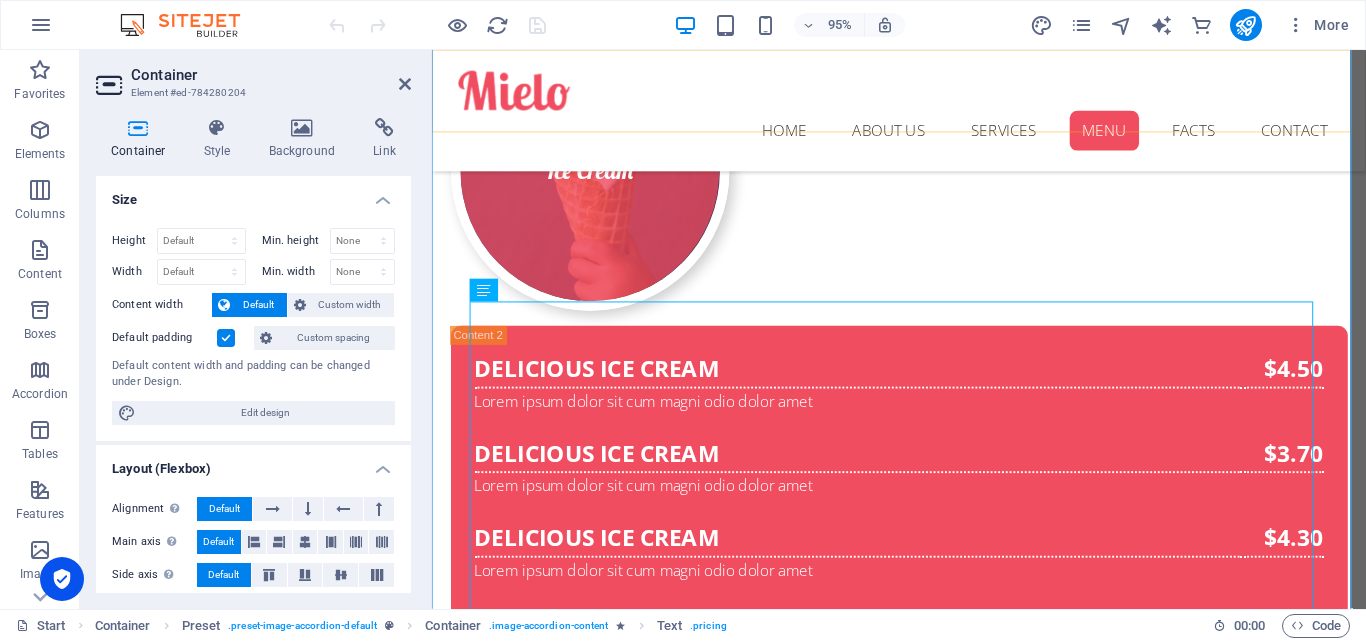 click on "Home About us Services Menu Facts Contact" at bounding box center [923, 114] 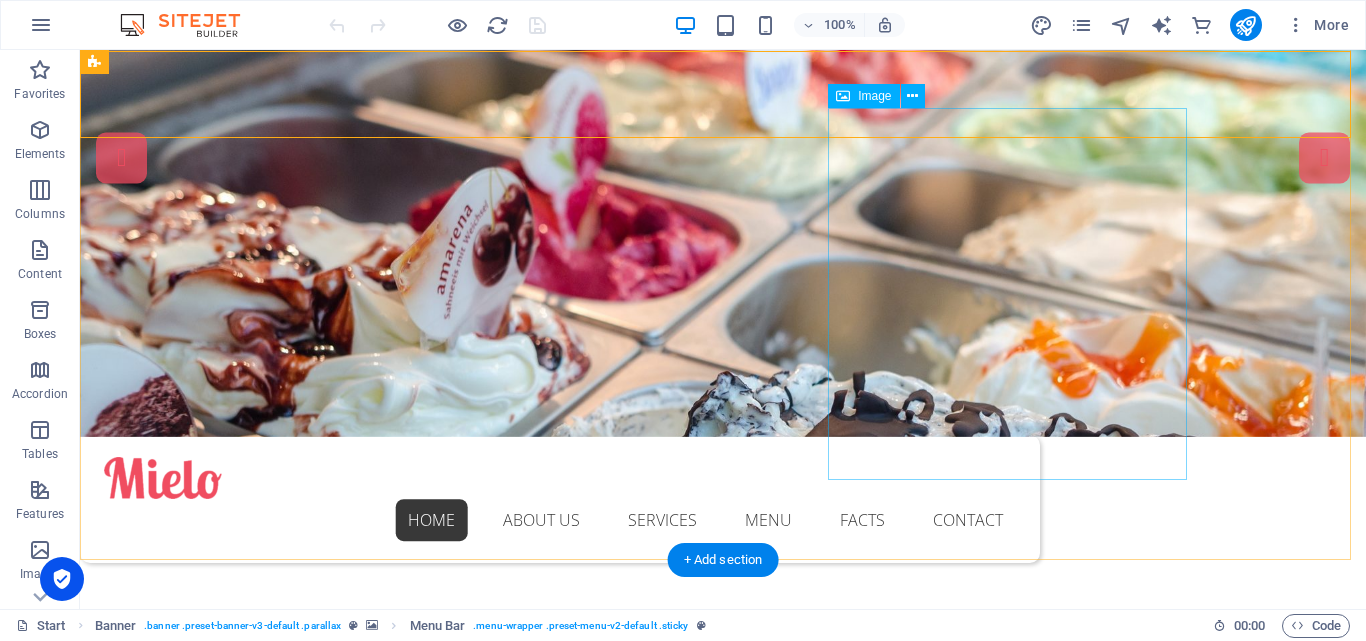 scroll, scrollTop: 0, scrollLeft: 0, axis: both 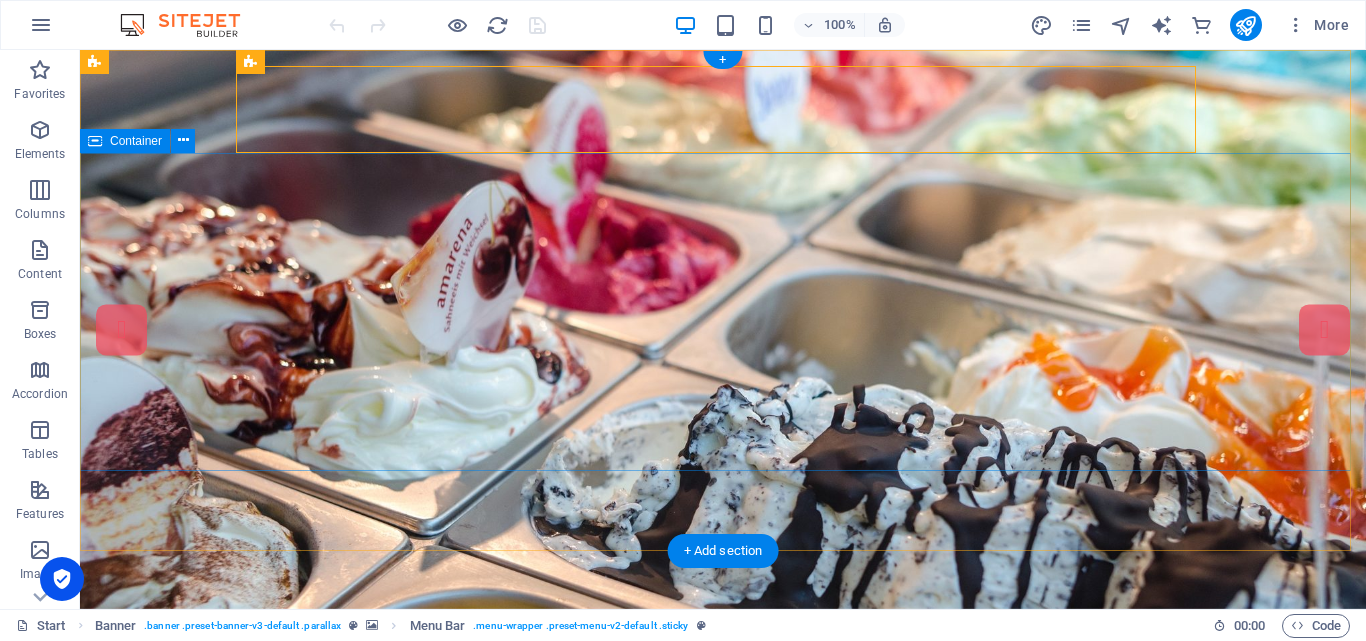 click on "Ice Cream Parlor Our Menu About  Baglung [GEOGRAPHIC_DATA]" at bounding box center (723, 921) 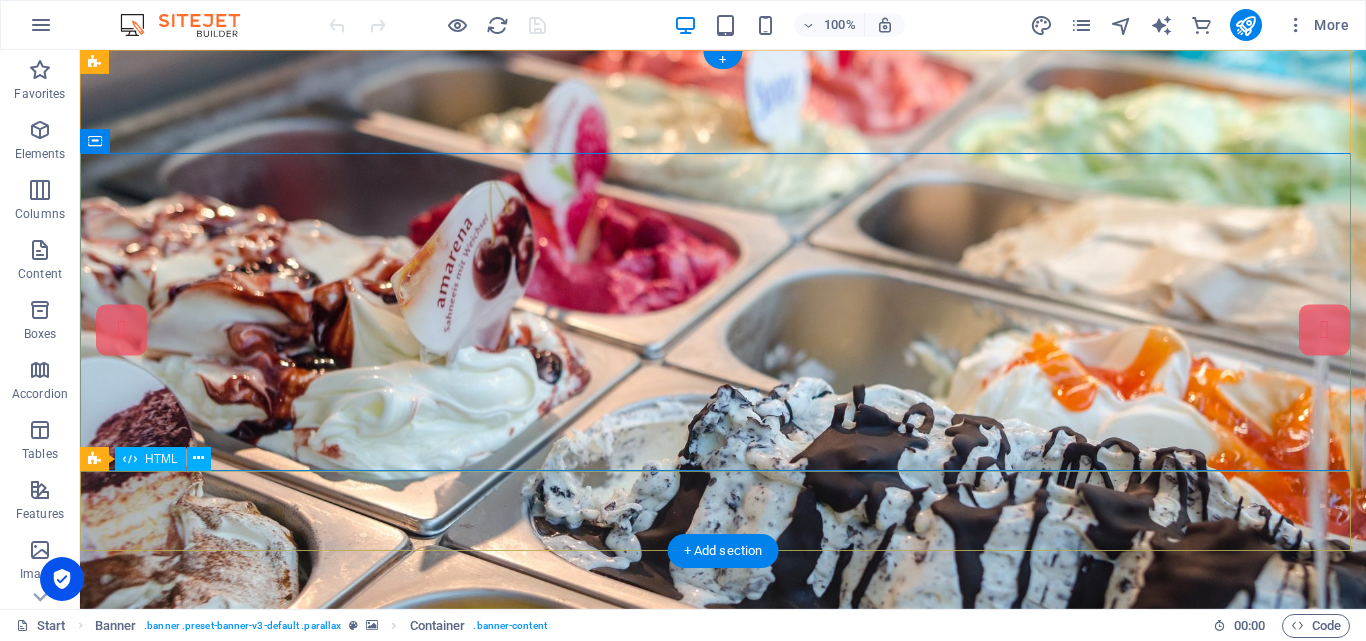 click at bounding box center [723, 1147] 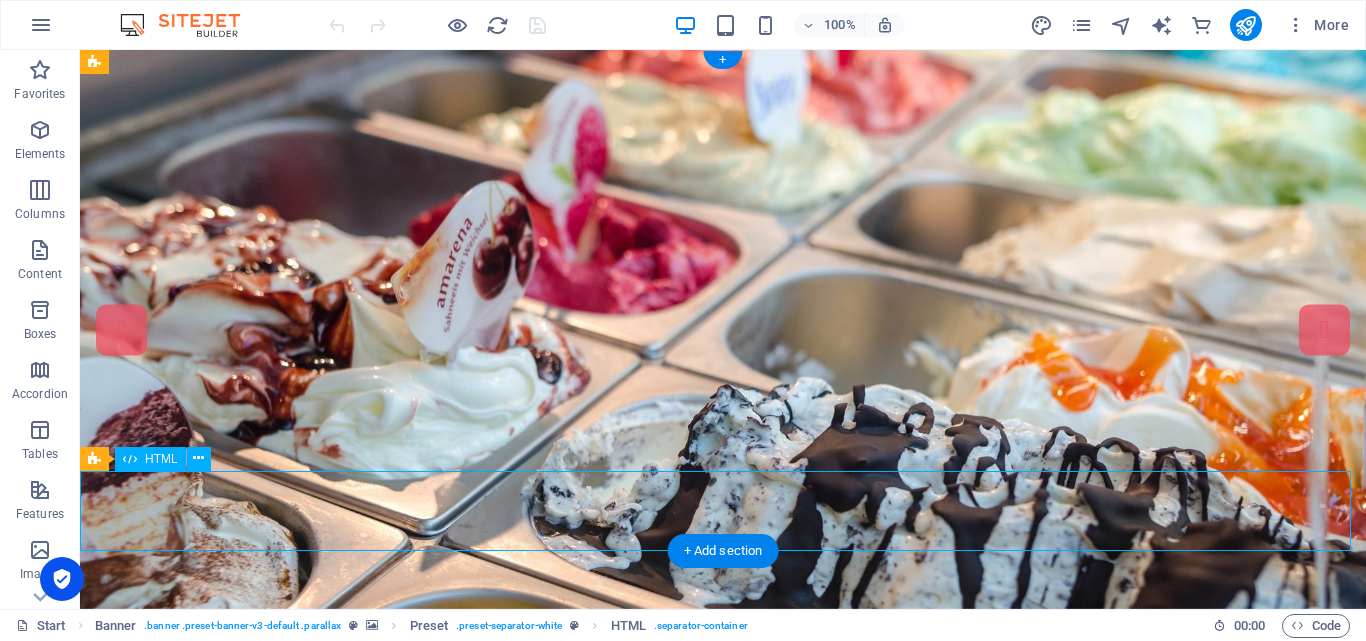 click at bounding box center [723, 1147] 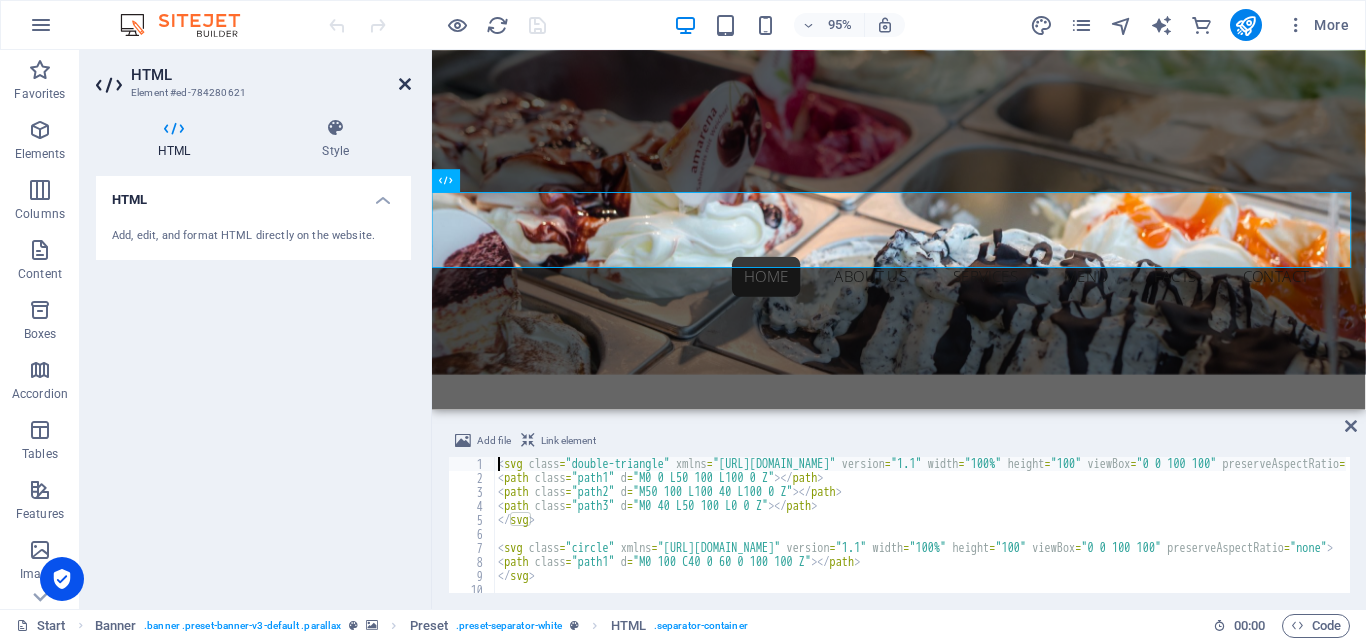 click at bounding box center (405, 84) 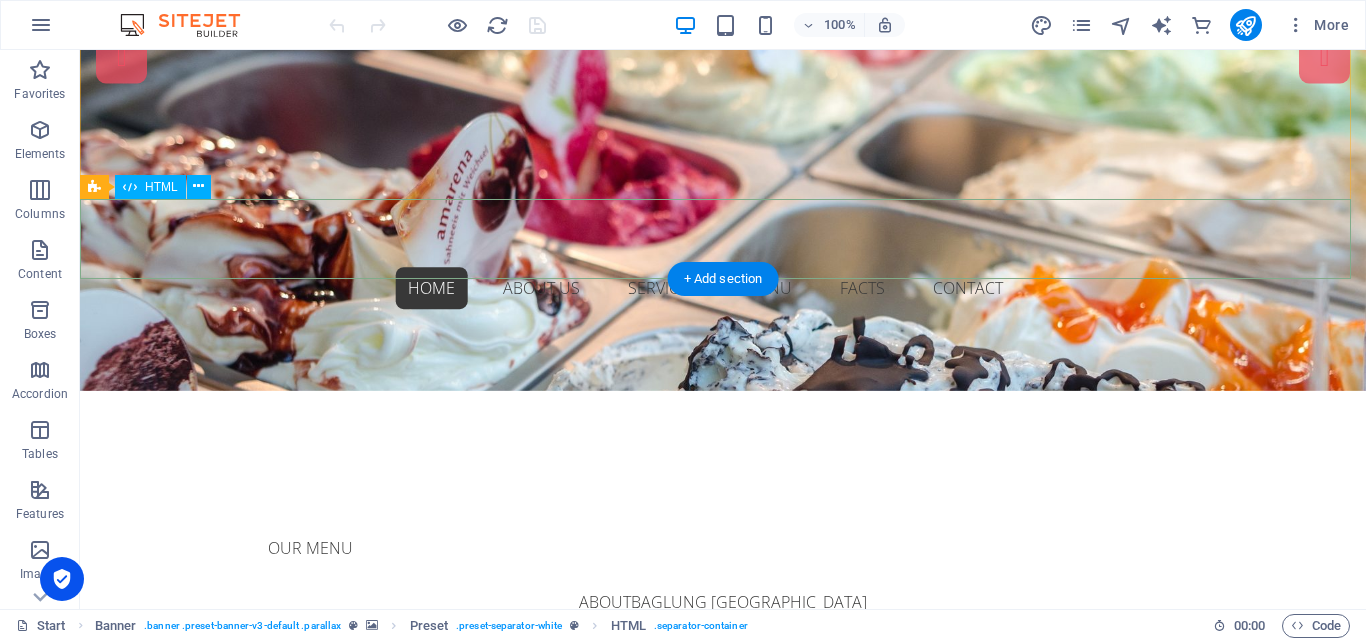 scroll, scrollTop: 0, scrollLeft: 0, axis: both 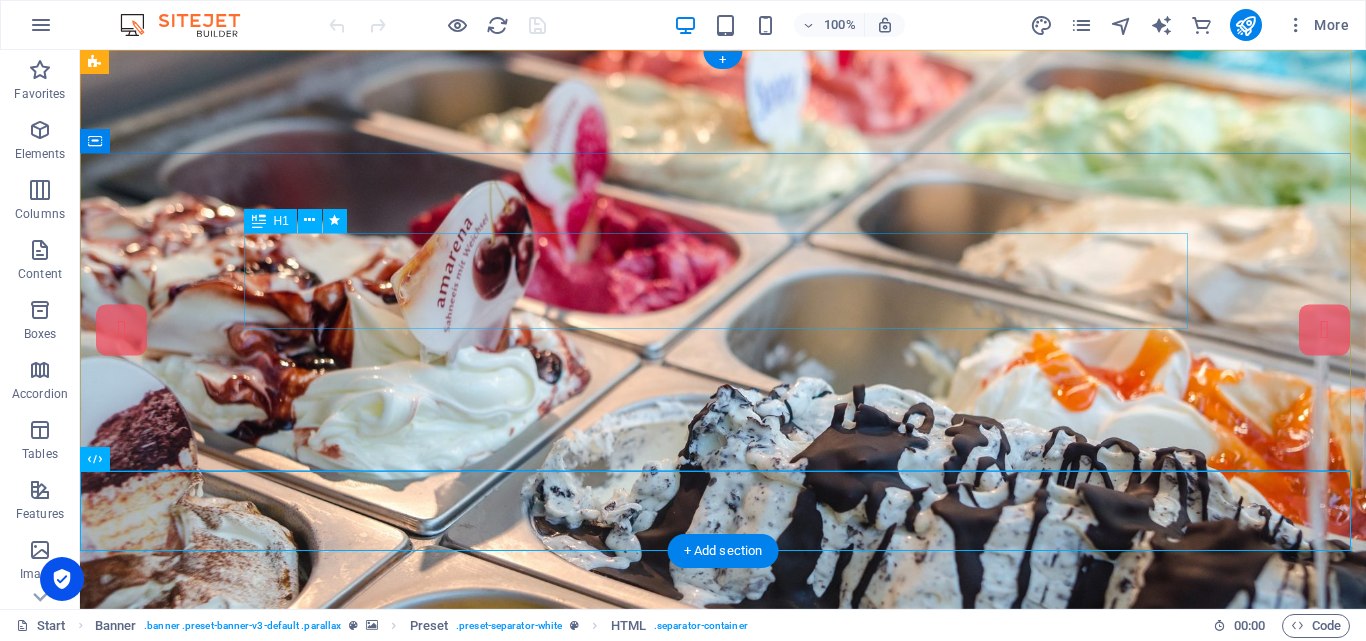 click on "Ice Cream Parlor Our Menu About  Baglung [GEOGRAPHIC_DATA]" at bounding box center [723, 925] 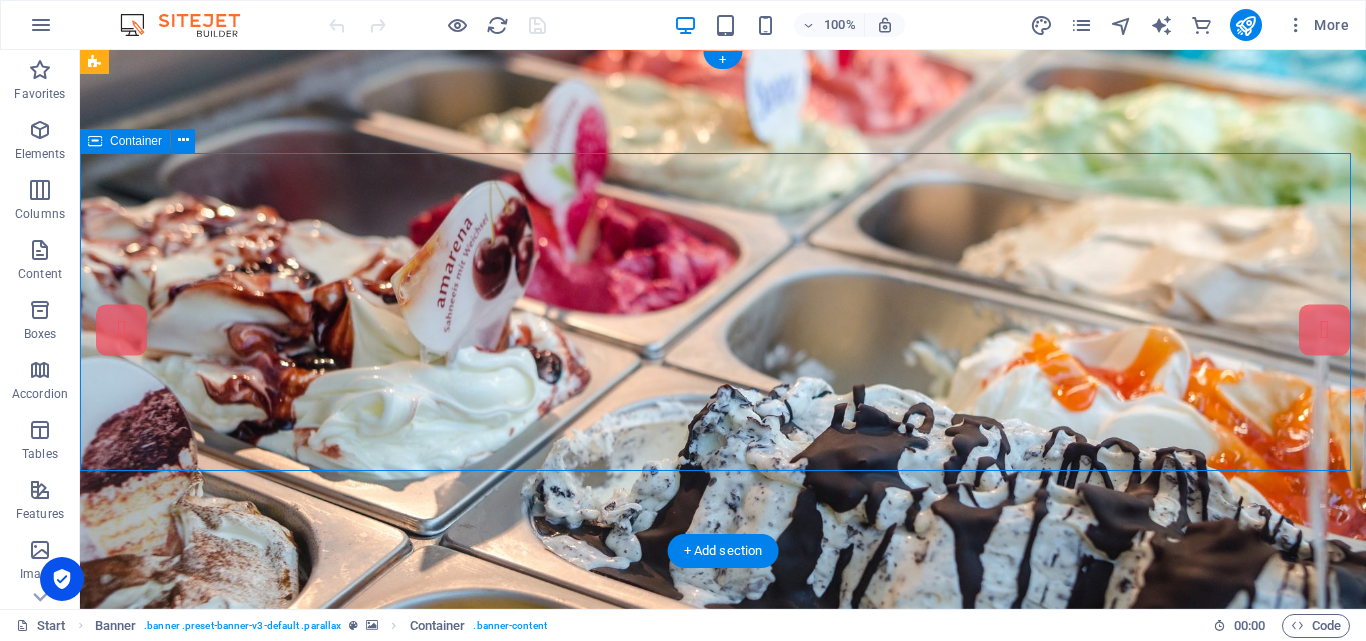 click on "Ice Cream Parlor Our Menu About  Baglung [GEOGRAPHIC_DATA]" at bounding box center [723, 925] 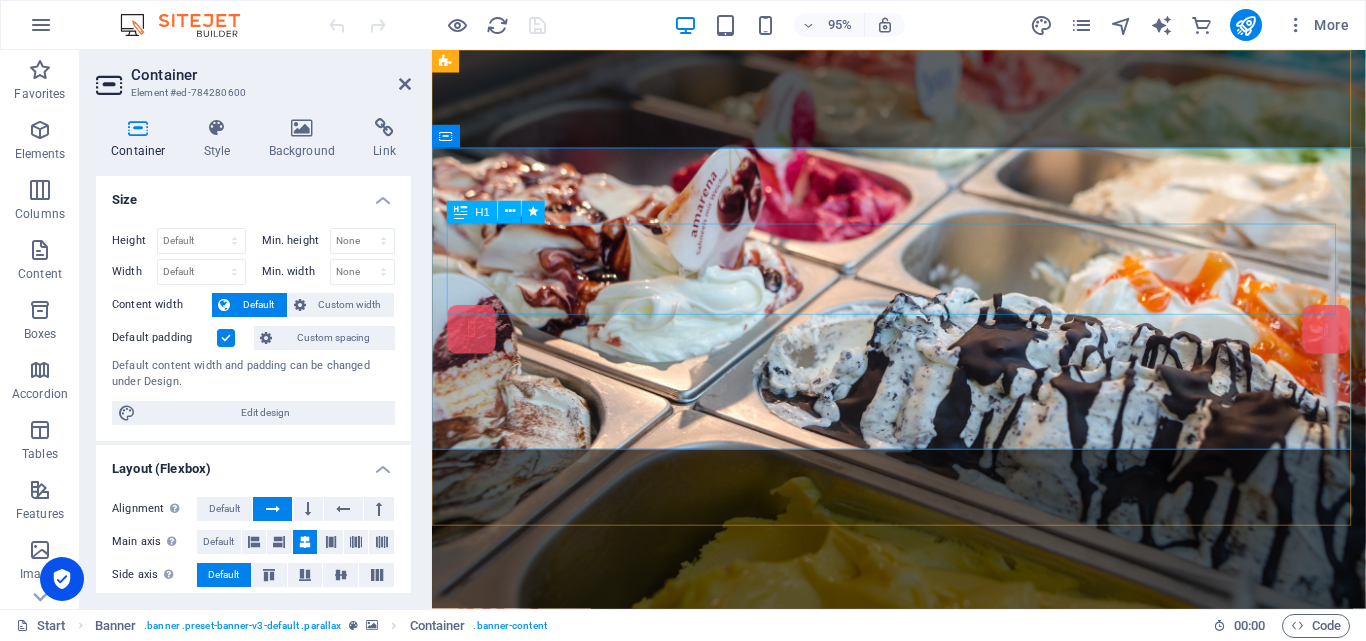 click on "Ice Cream Parlor" at bounding box center [924, 867] 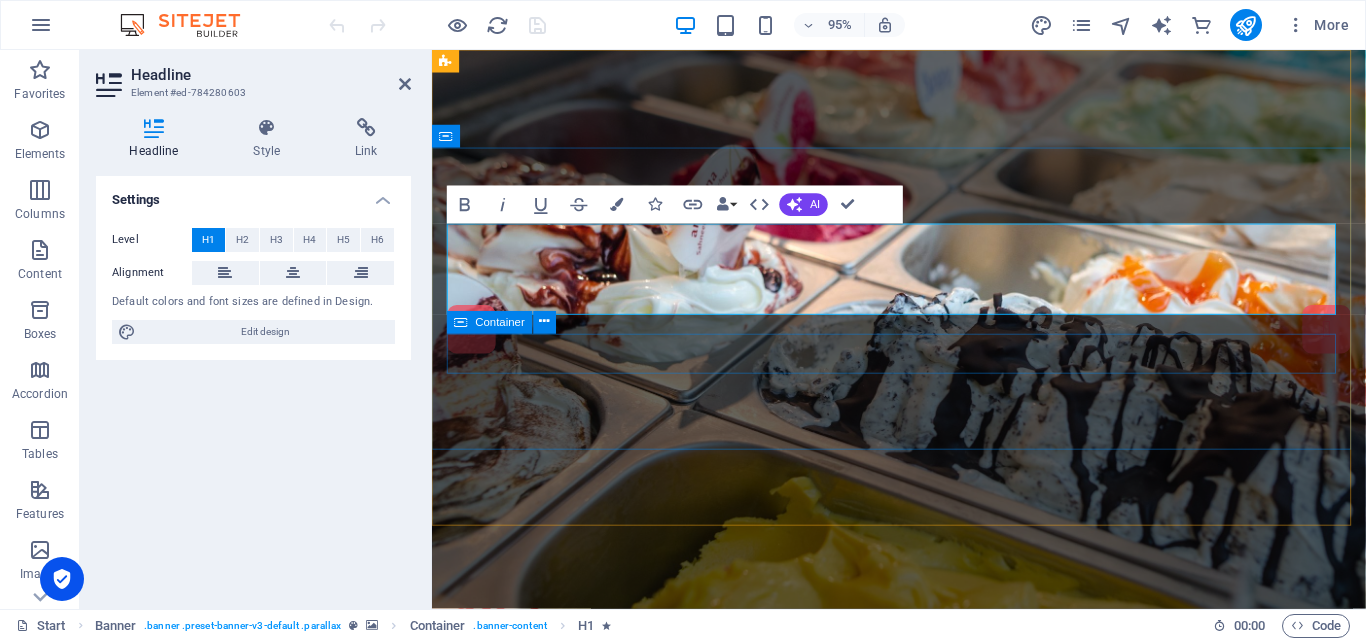 click on "Our Menu About  Baglung [GEOGRAPHIC_DATA]" at bounding box center [924, 983] 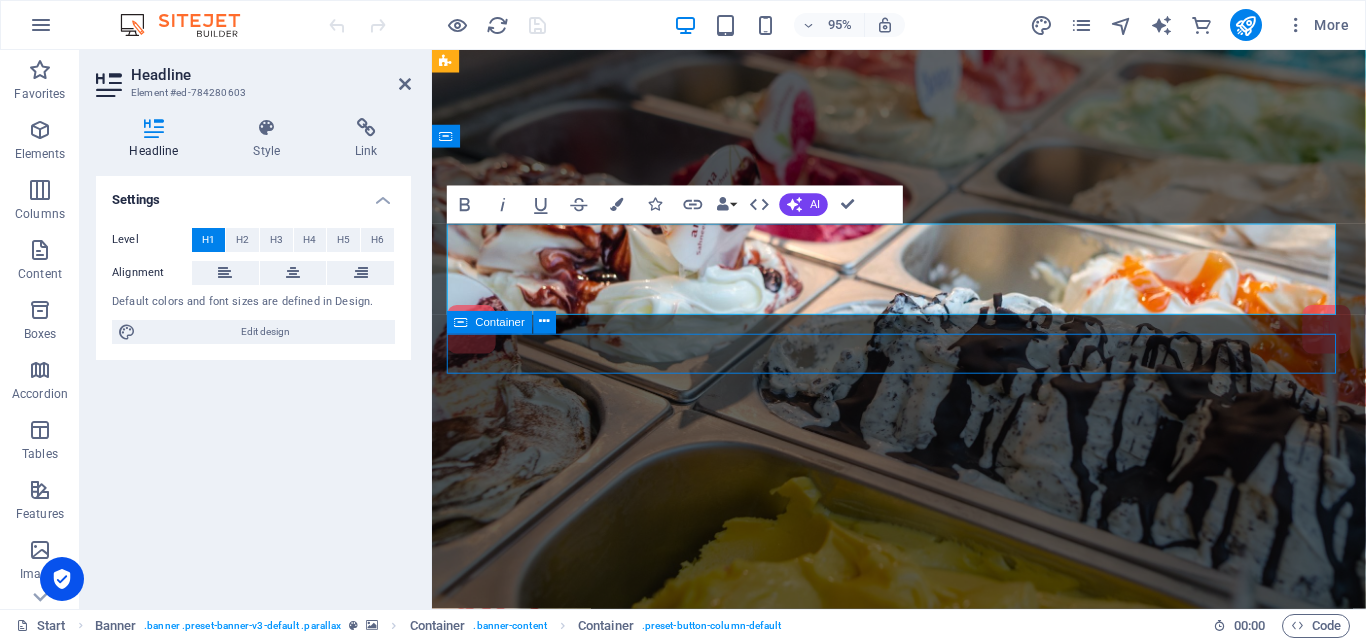 click on "Our Menu About  Baglung [GEOGRAPHIC_DATA]" at bounding box center [924, 983] 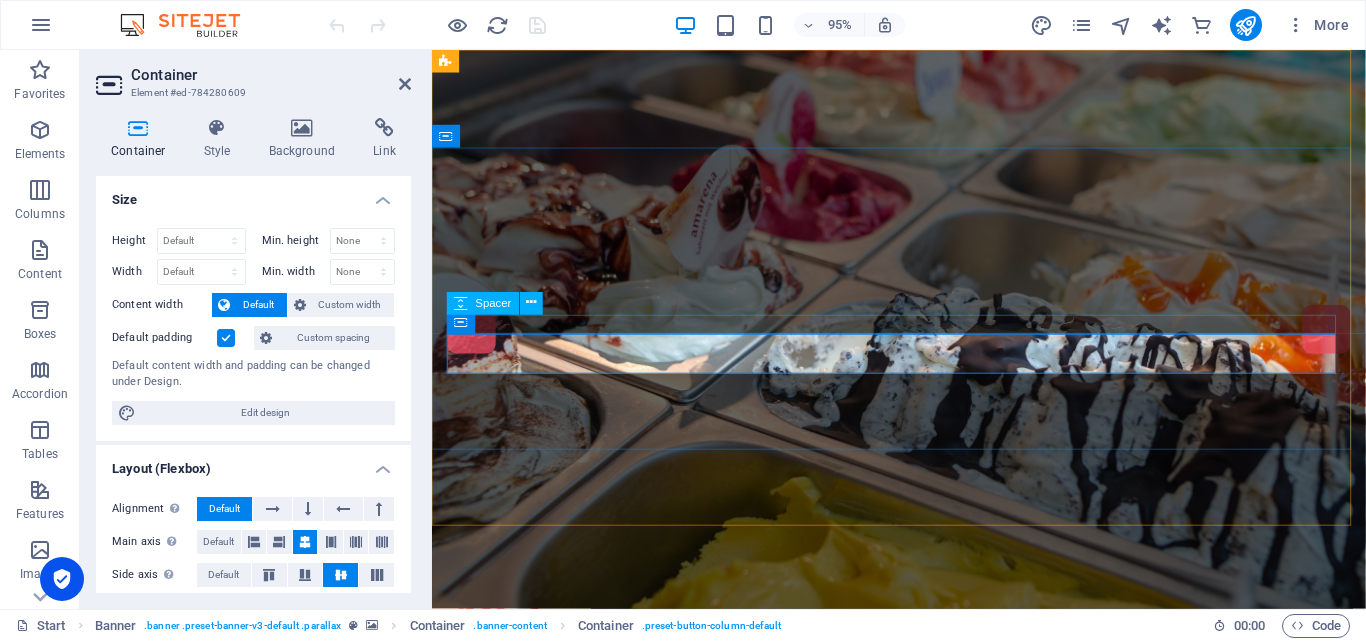 click at bounding box center [924, 925] 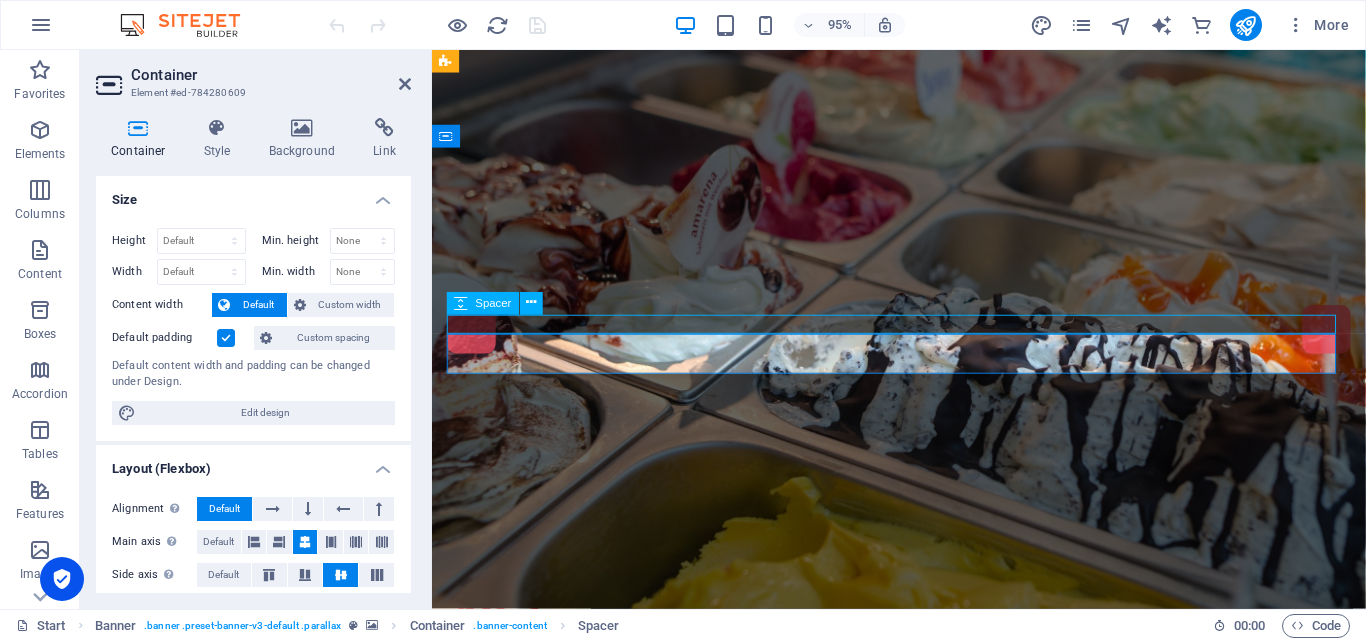 click at bounding box center (924, 925) 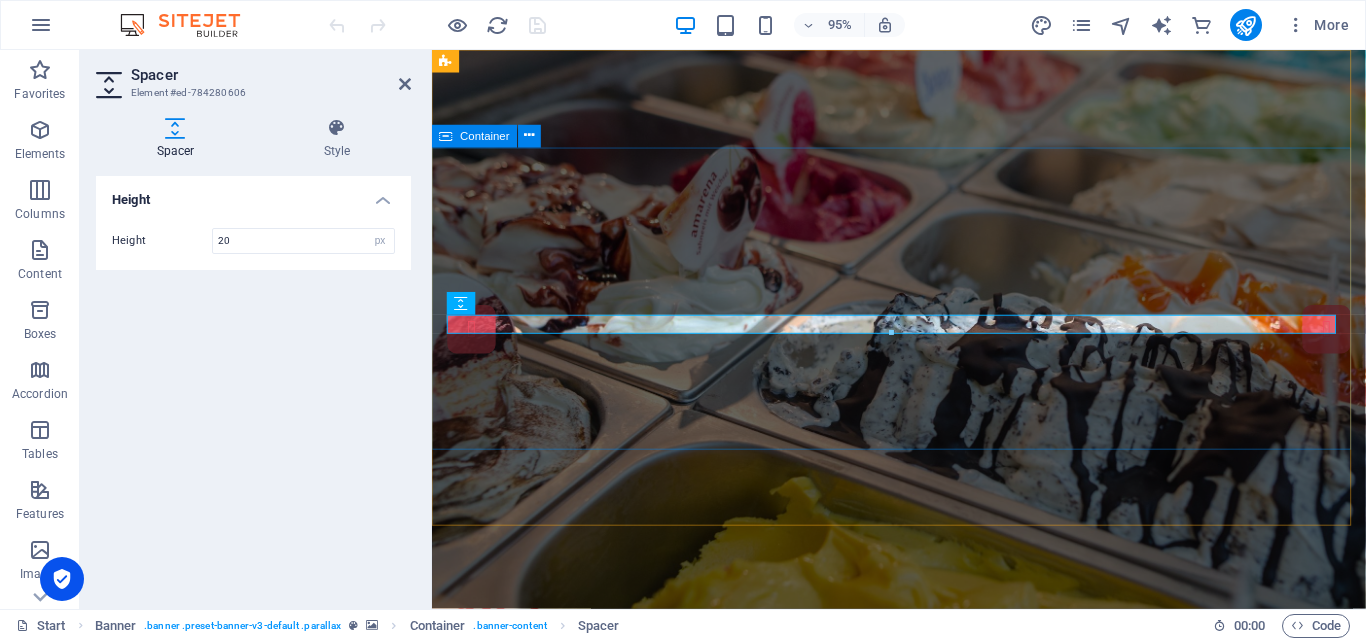 click on "Ice Cream Parlor Our Menu About  Baglung [GEOGRAPHIC_DATA]" at bounding box center [923, 925] 